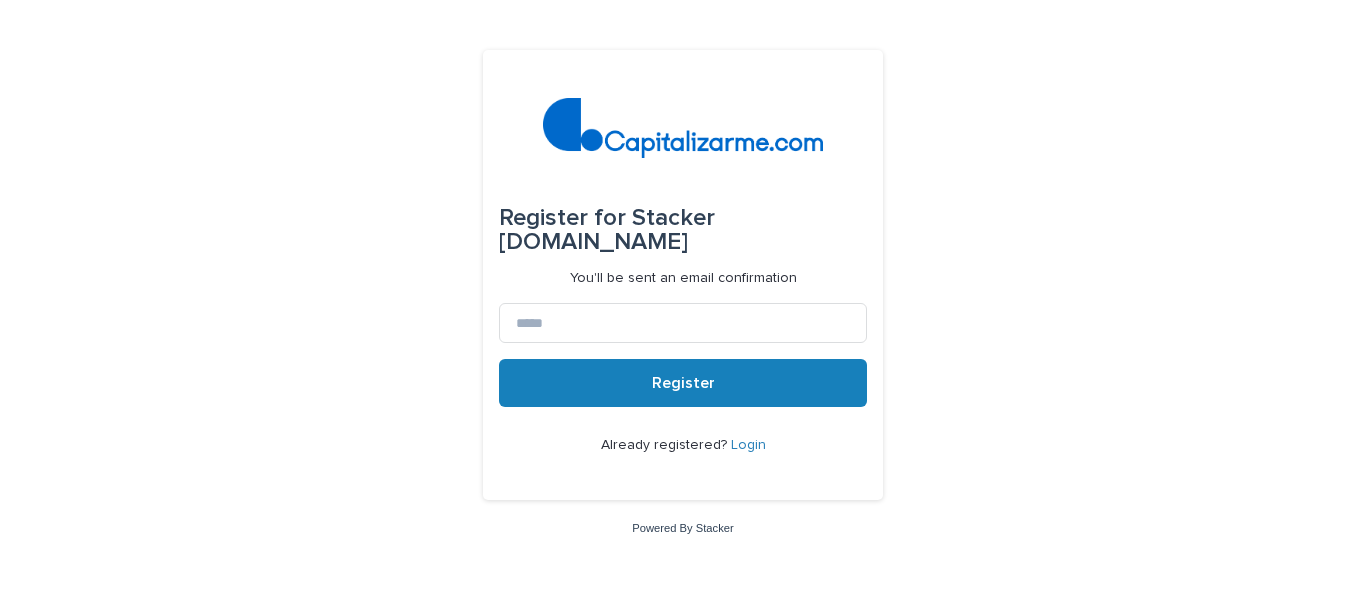 scroll, scrollTop: 0, scrollLeft: 0, axis: both 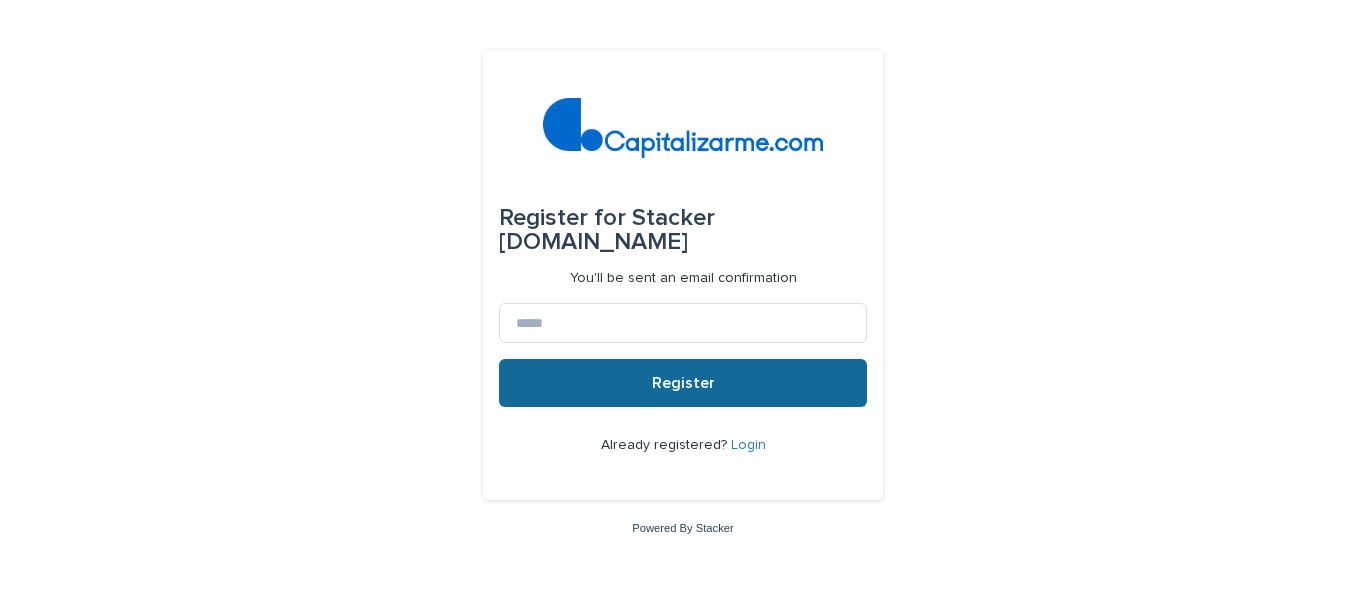 click on "Register" at bounding box center (683, 383) 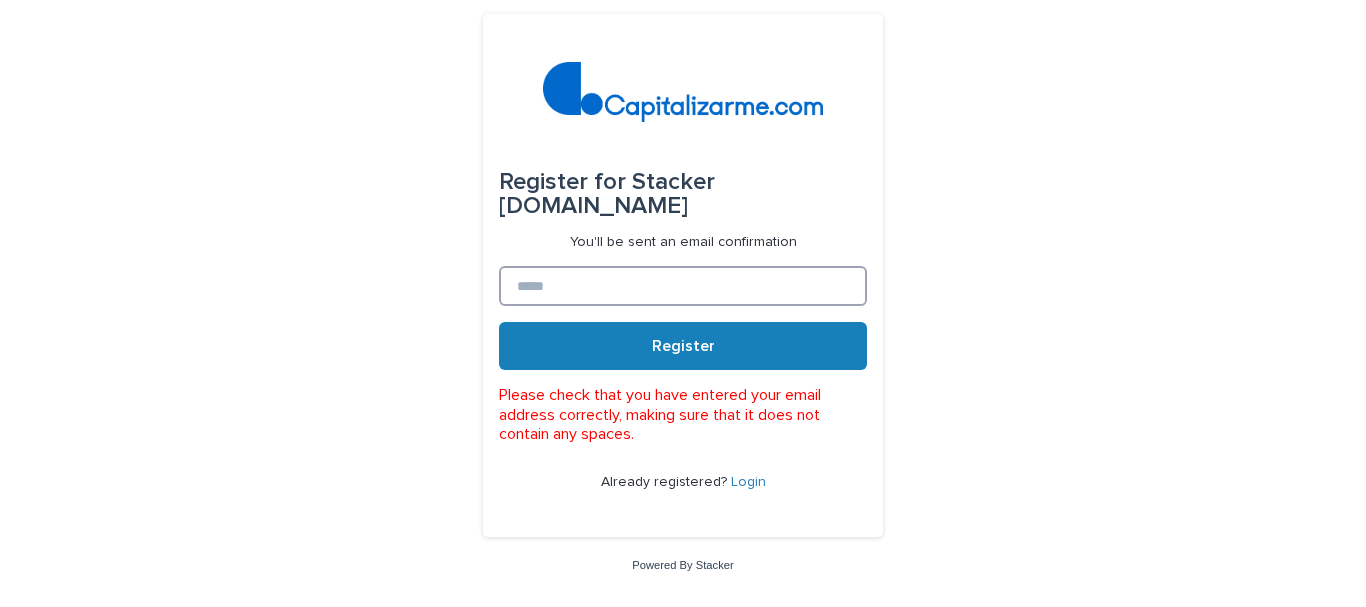 click at bounding box center (683, 286) 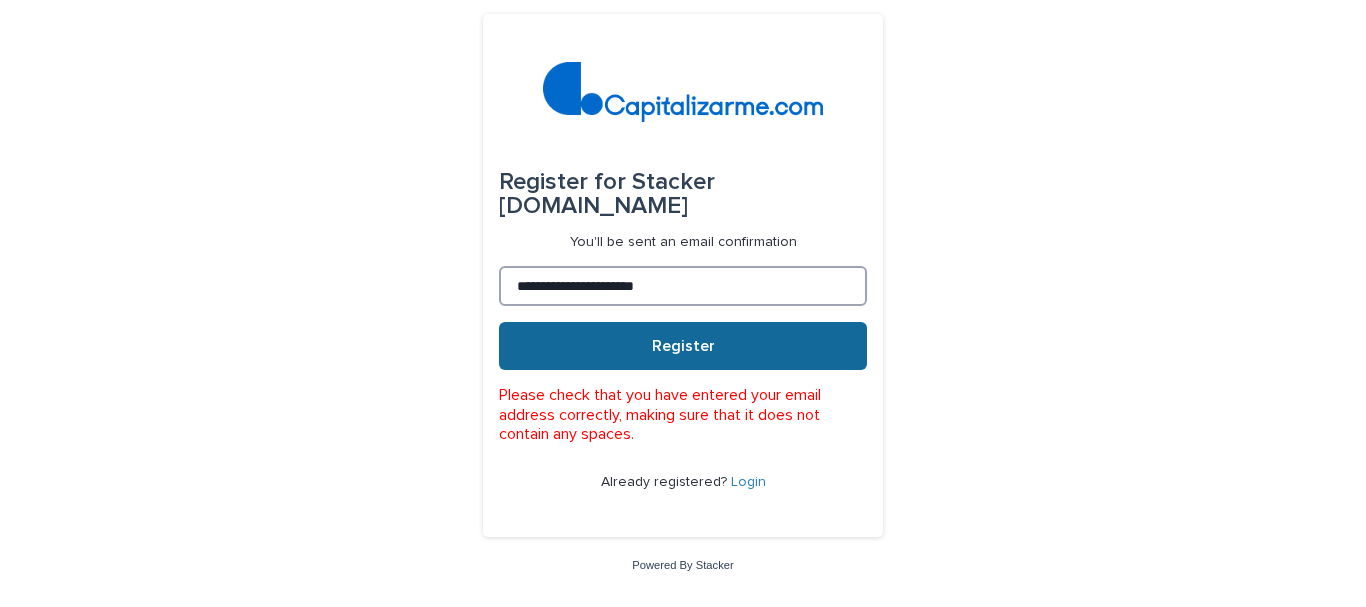 type on "**********" 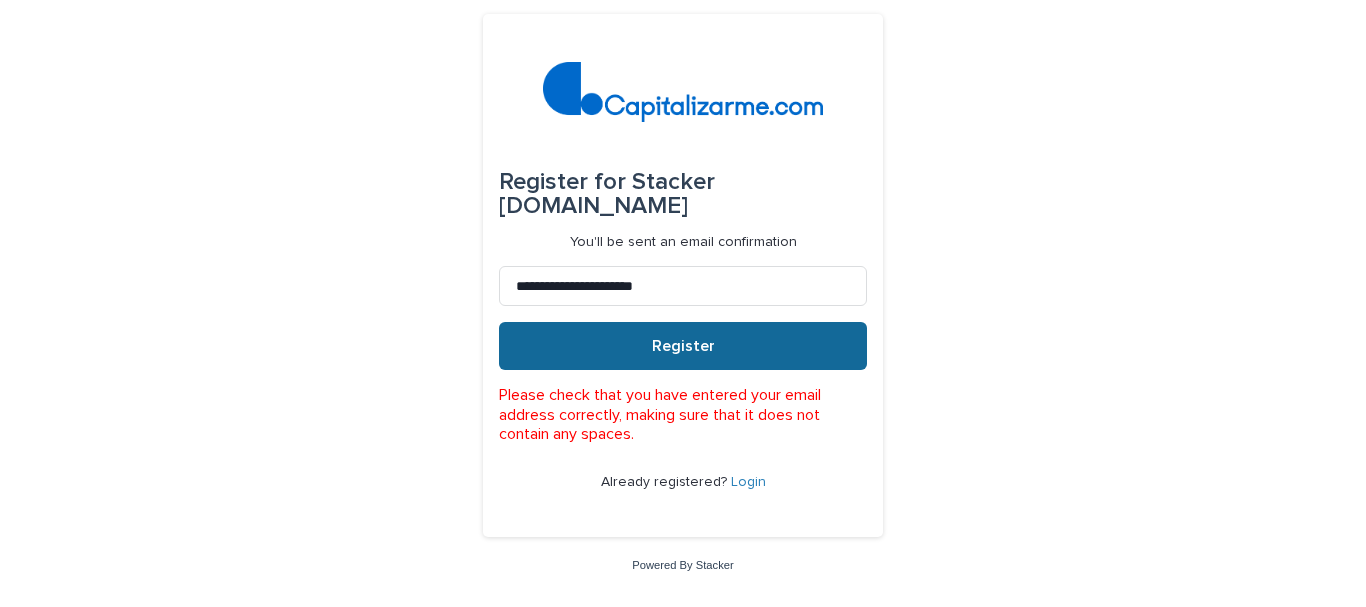 click on "Register" at bounding box center (683, 346) 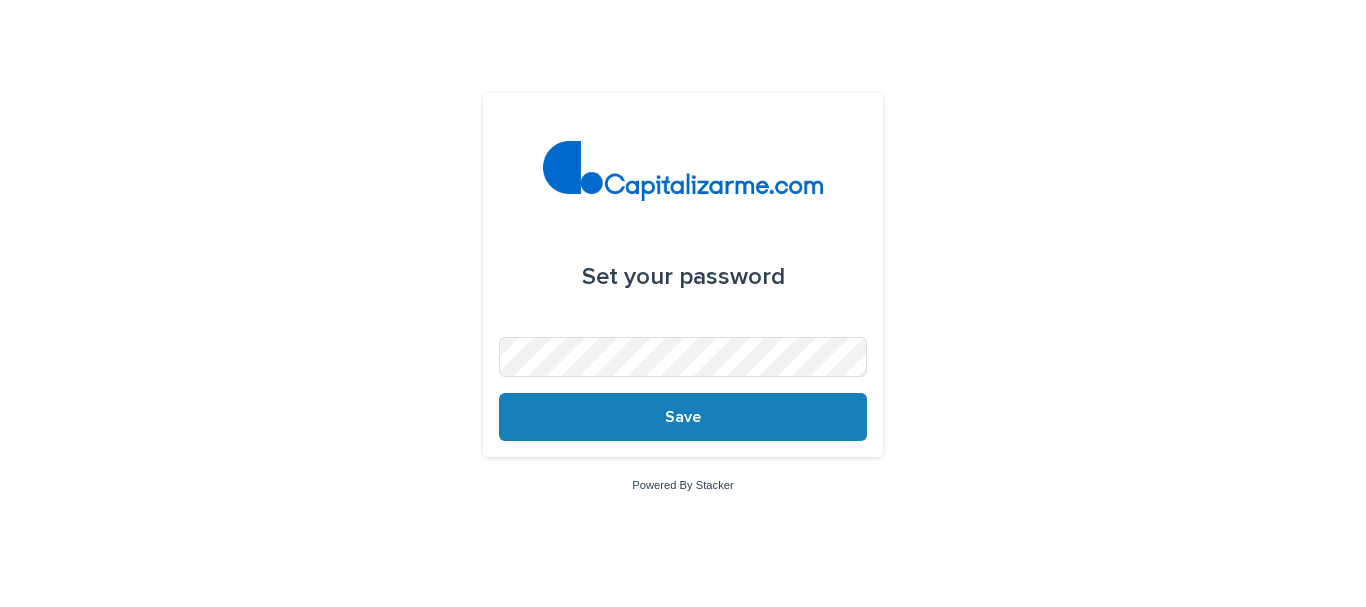 scroll, scrollTop: 0, scrollLeft: 0, axis: both 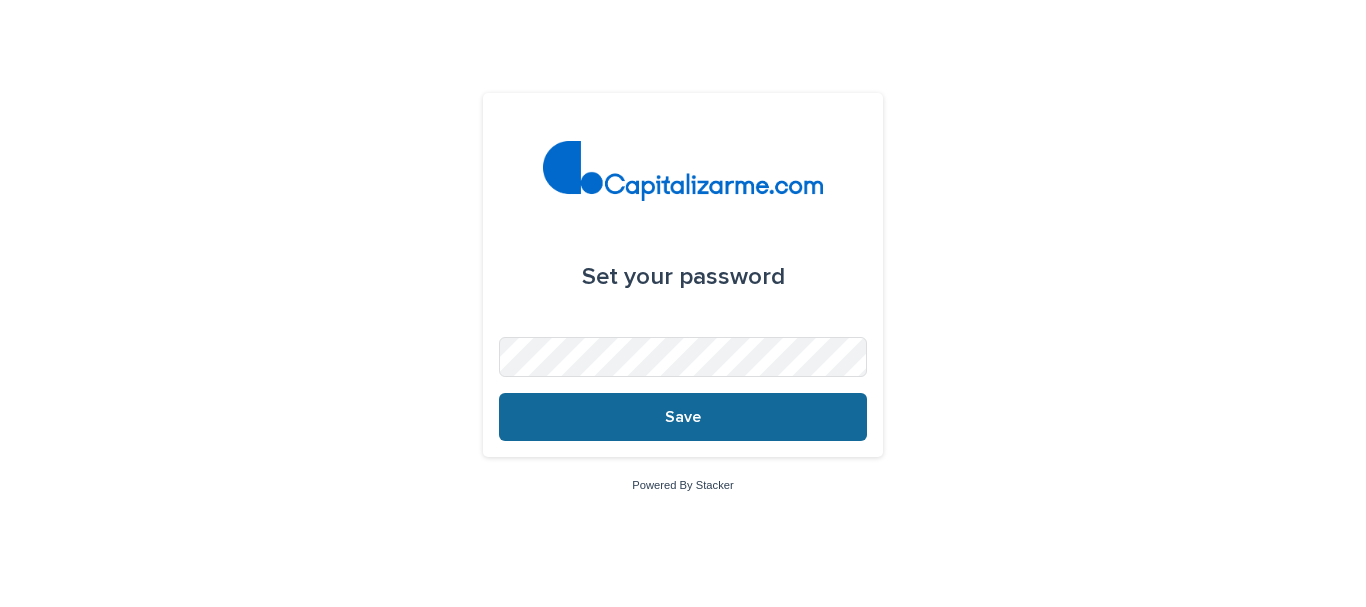 click on "Save" at bounding box center (683, 417) 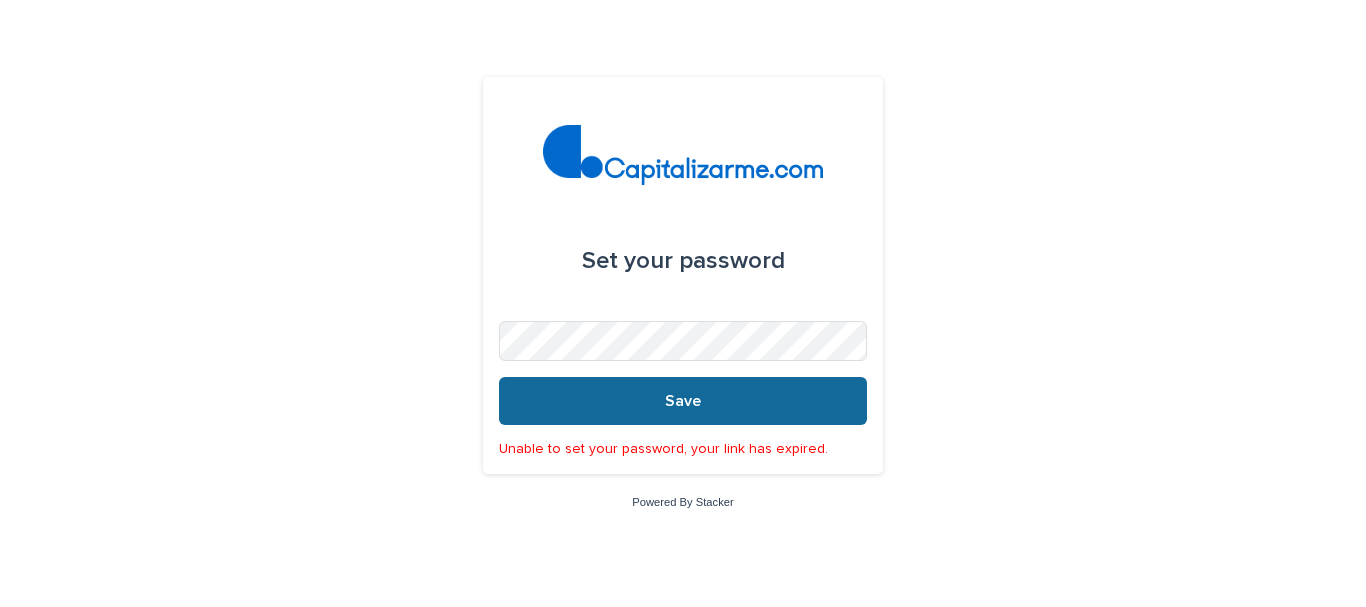 click on "Save" at bounding box center [683, 401] 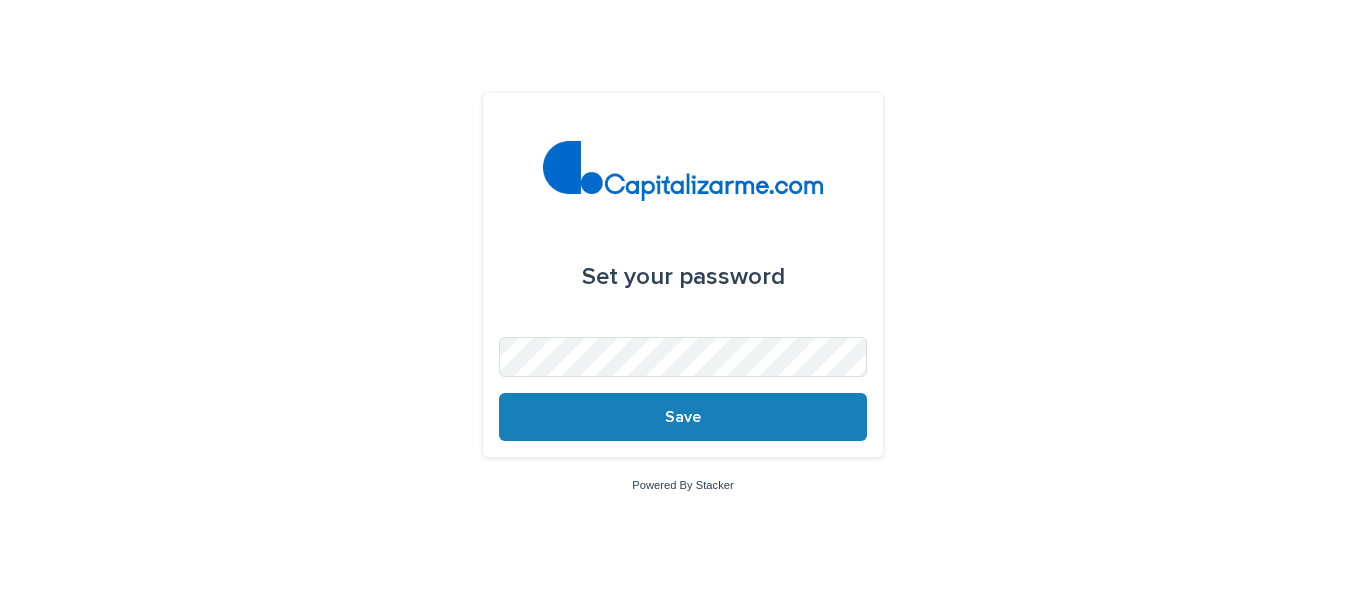 scroll, scrollTop: 0, scrollLeft: 0, axis: both 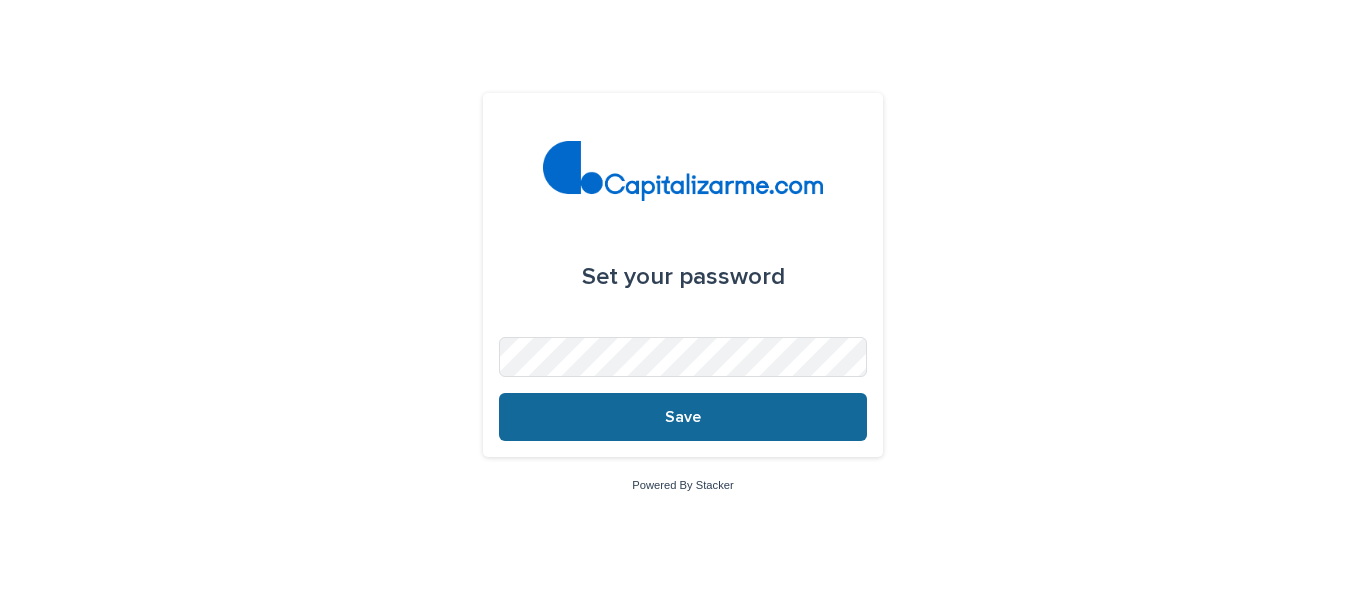 click on "Save" at bounding box center (683, 417) 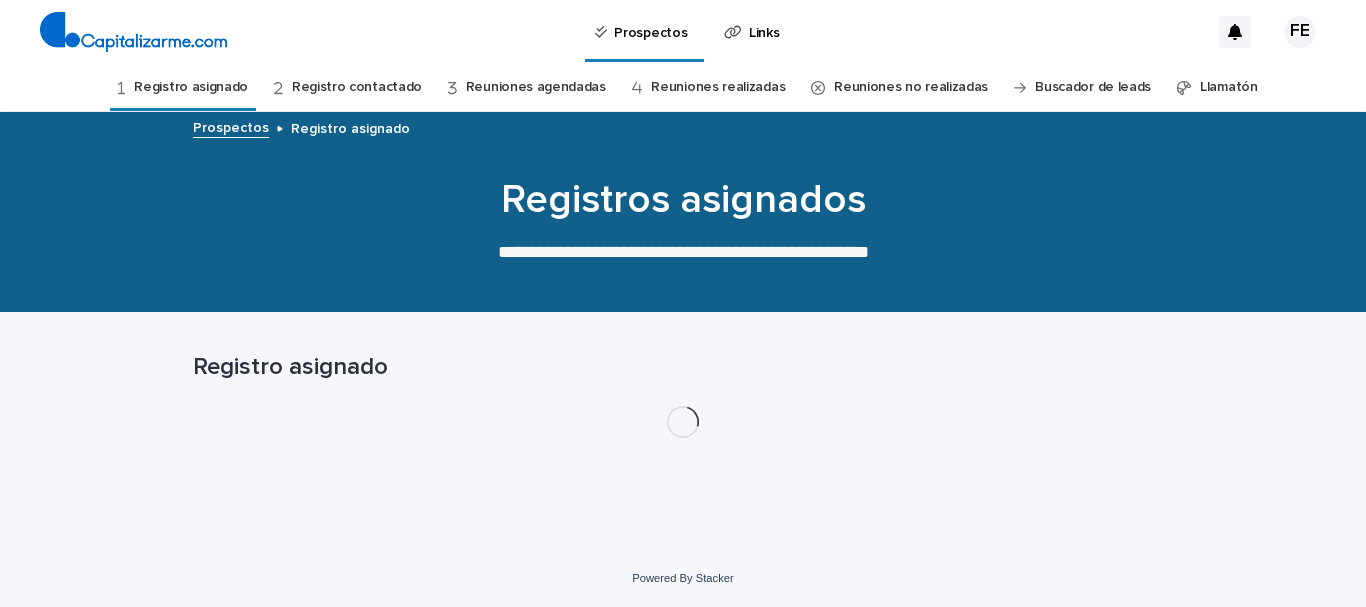 scroll, scrollTop: 0, scrollLeft: 0, axis: both 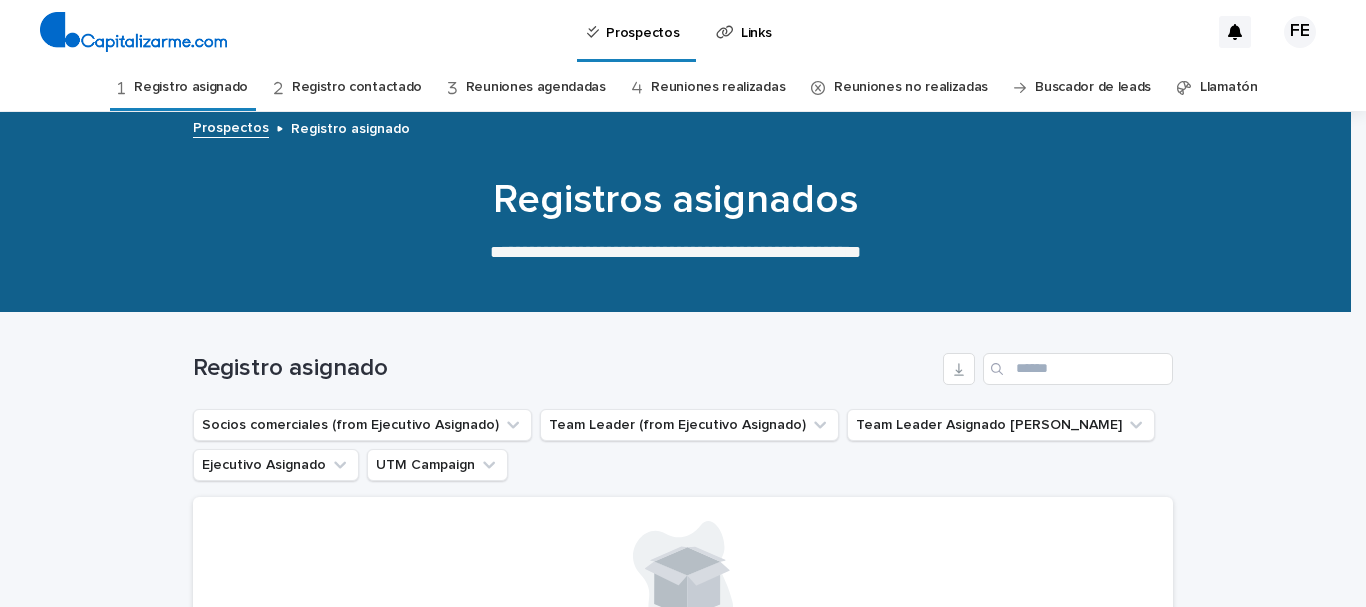 click on "Links" at bounding box center (756, 21) 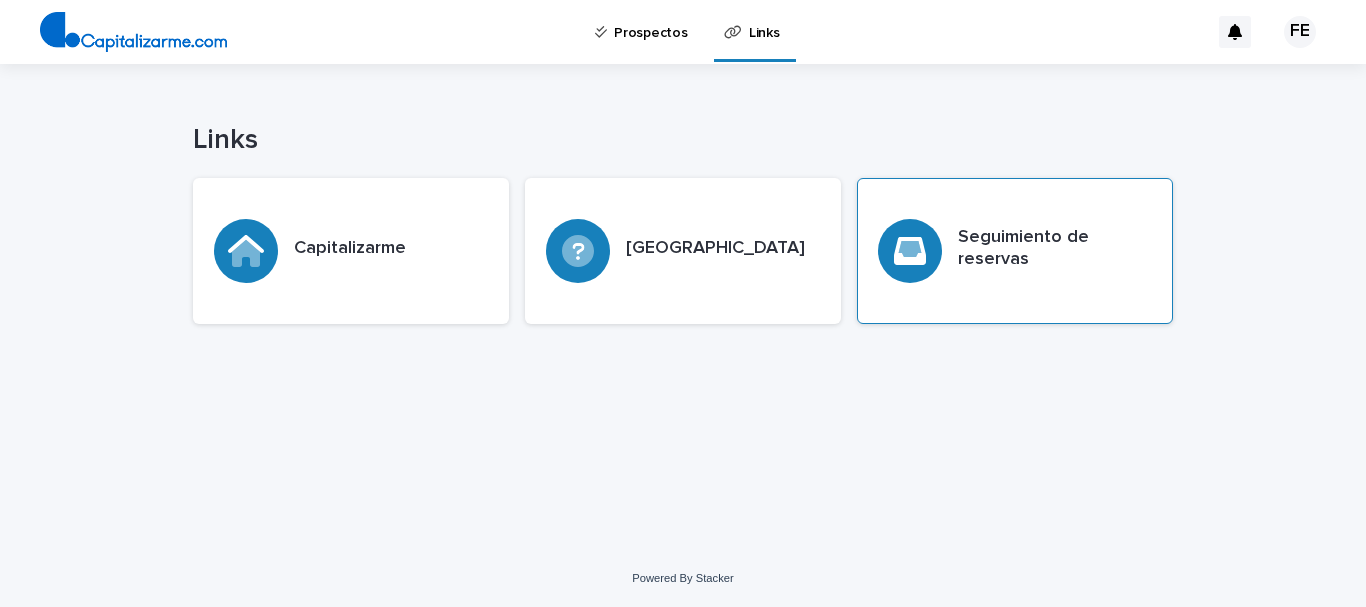 click on "Seguimiento de reservas" at bounding box center (1055, 248) 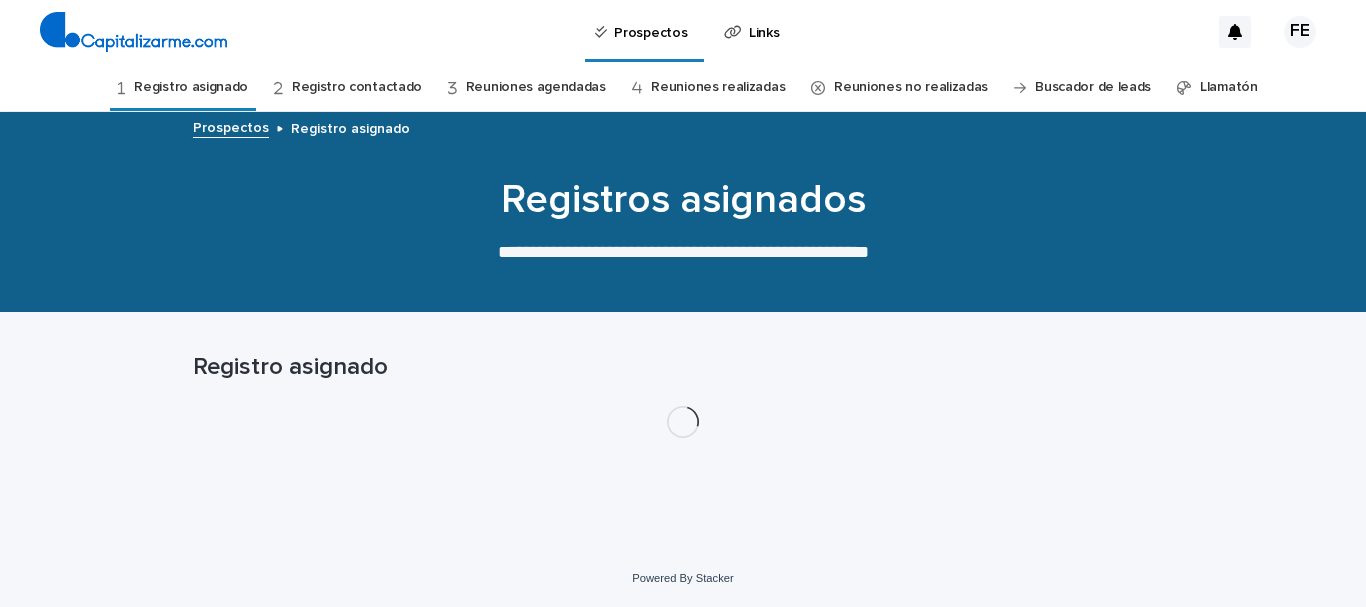 scroll, scrollTop: 0, scrollLeft: 0, axis: both 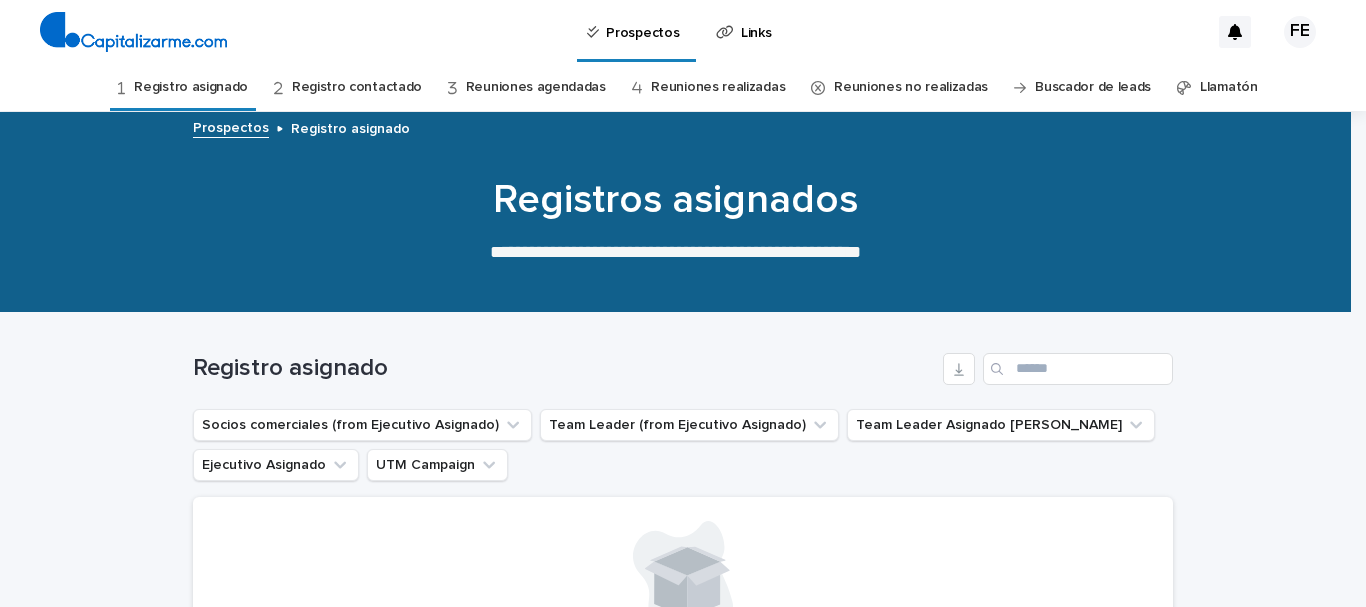 click on "Llamatón" at bounding box center (1229, 87) 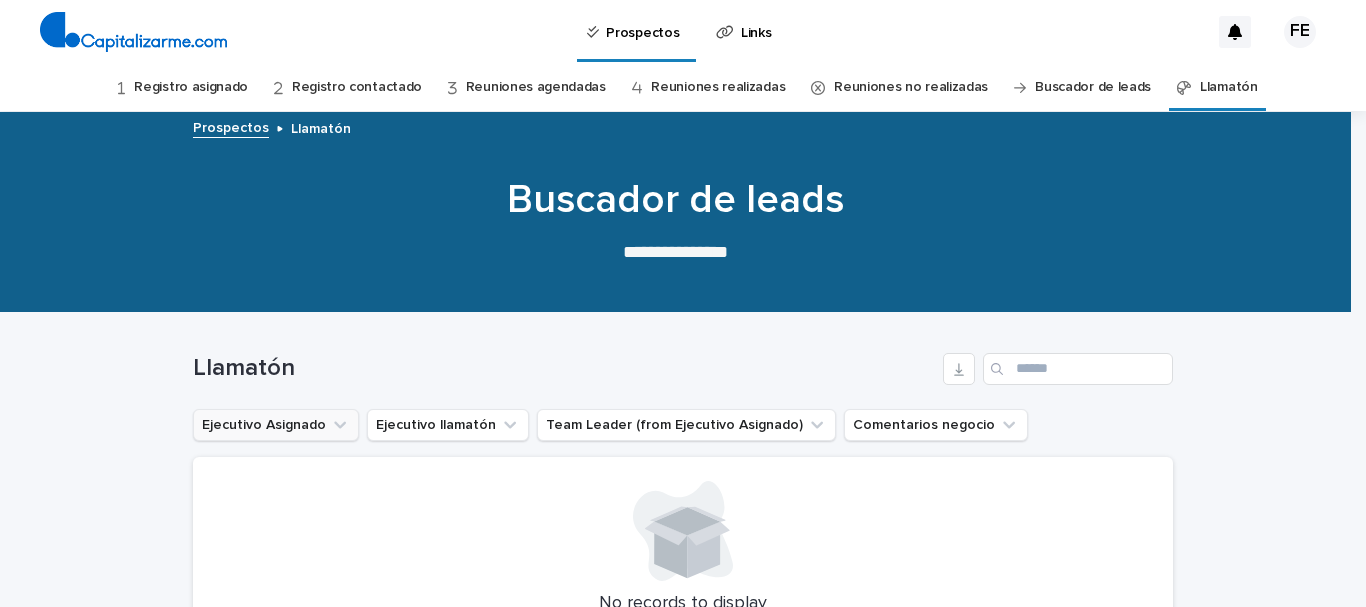 click on "Ejecutivo Asignado" at bounding box center (276, 425) 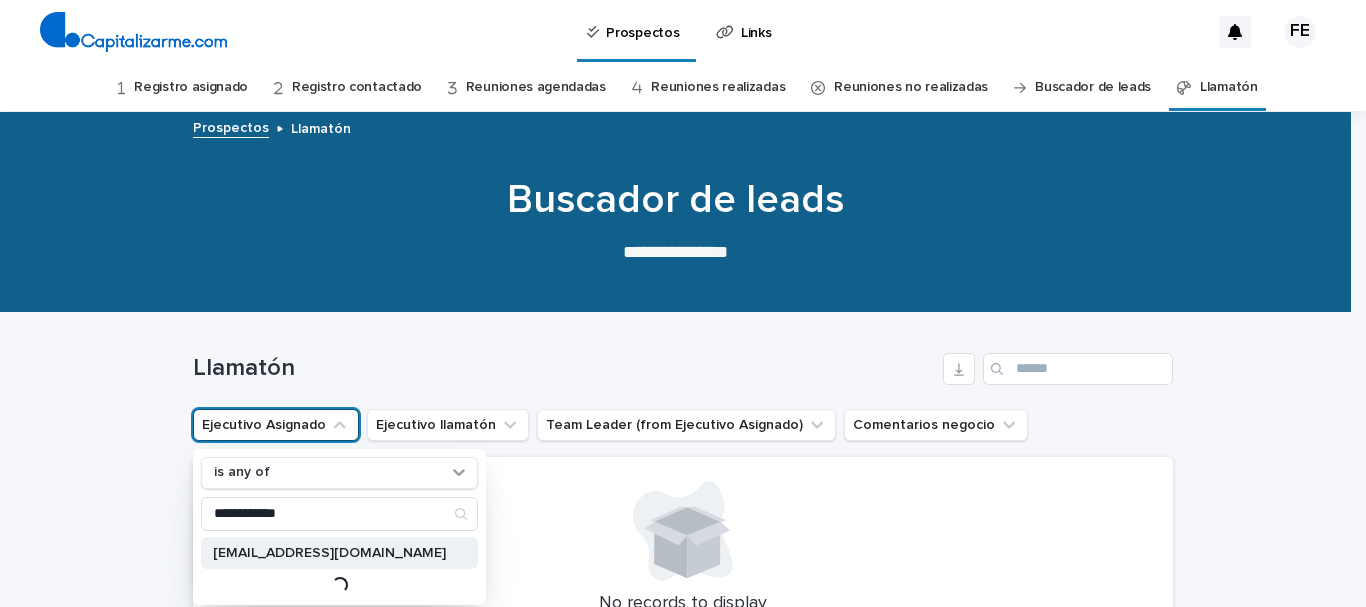 type on "**********" 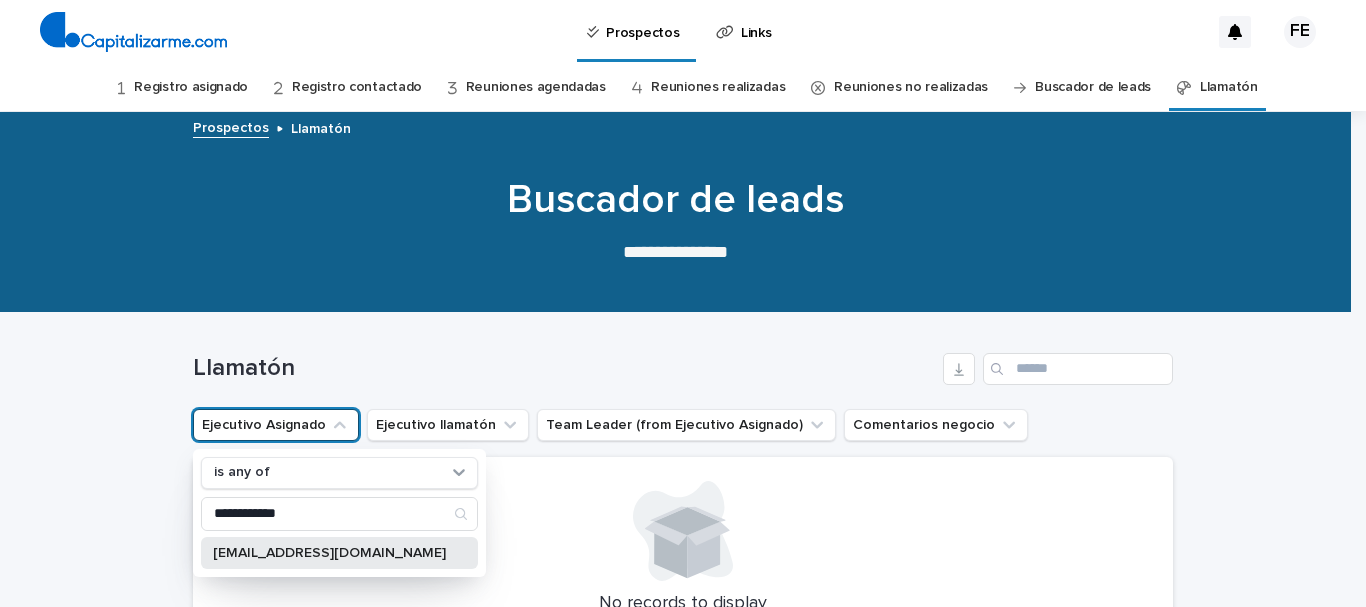 click on "[EMAIL_ADDRESS][DOMAIN_NAME]" at bounding box center (329, 553) 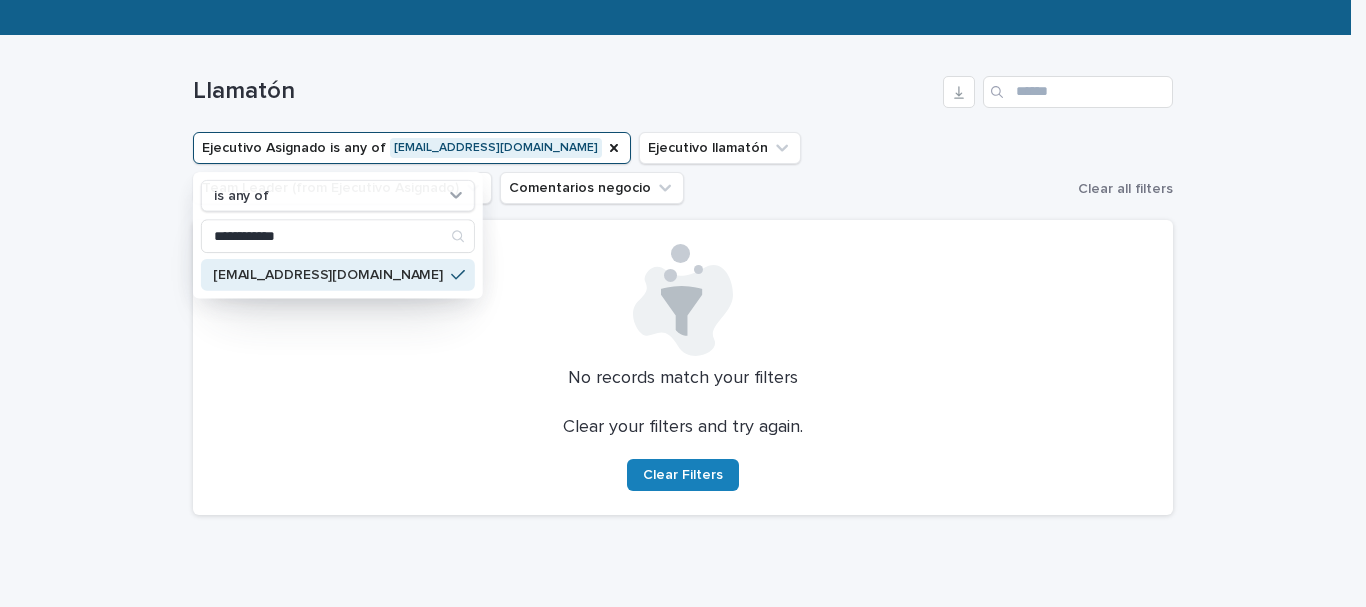 scroll, scrollTop: 279, scrollLeft: 0, axis: vertical 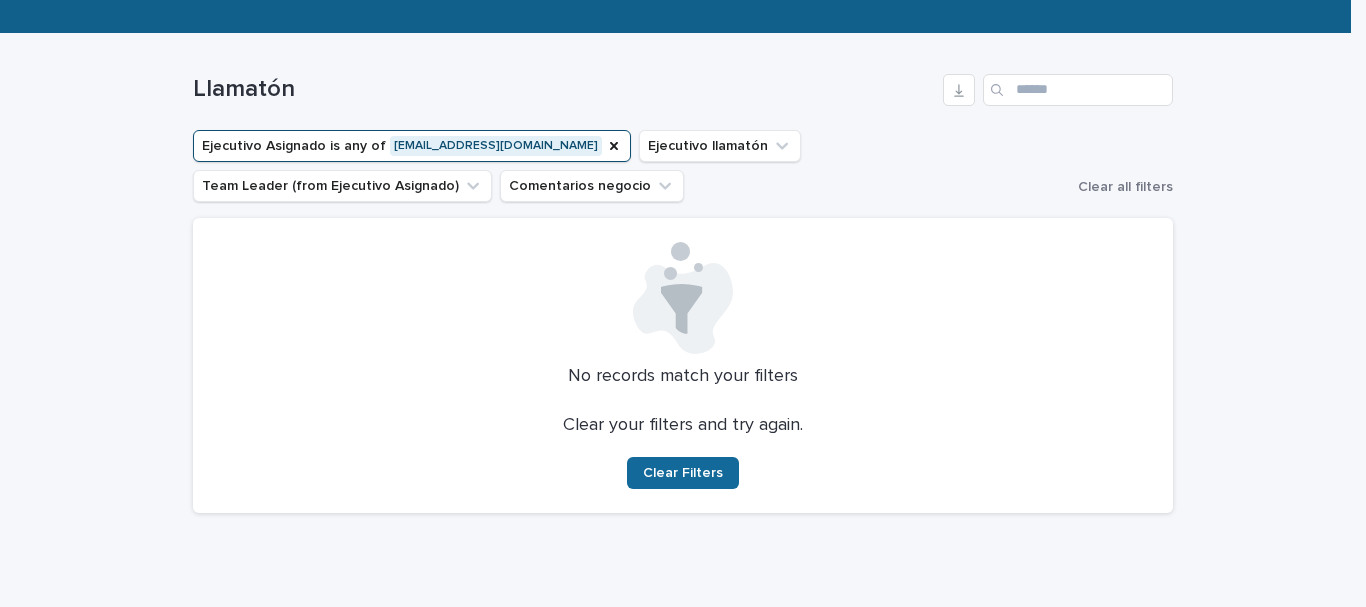 click on "Clear Filters" at bounding box center [683, 473] 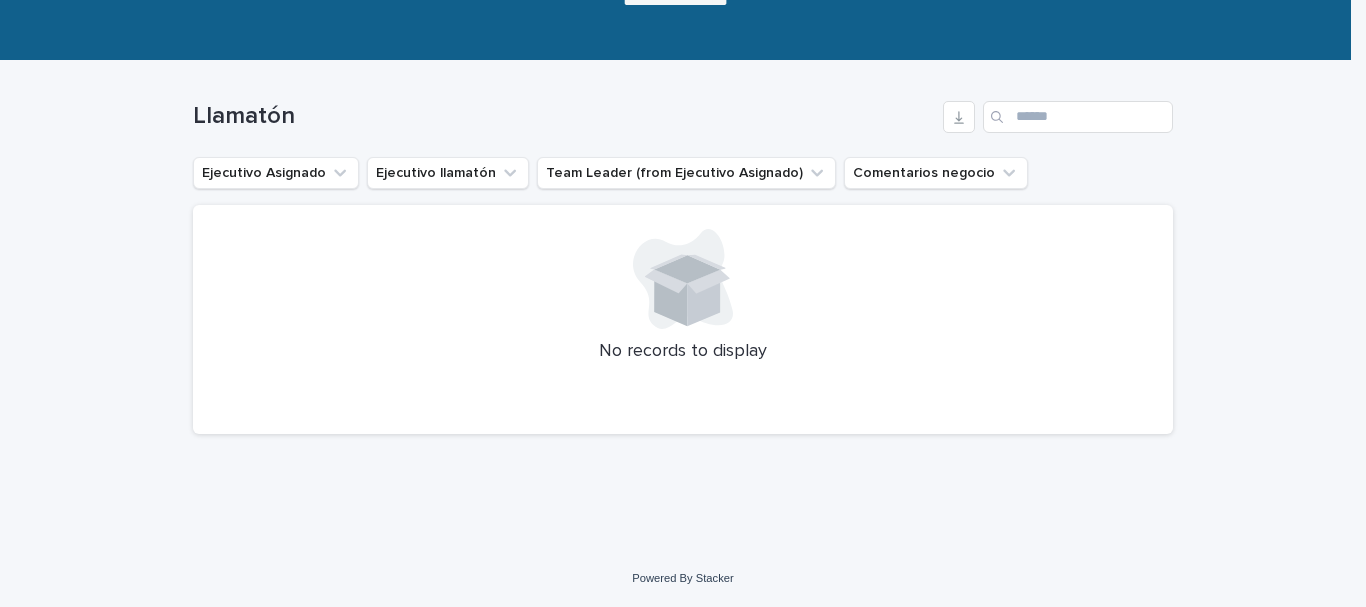scroll, scrollTop: 252, scrollLeft: 0, axis: vertical 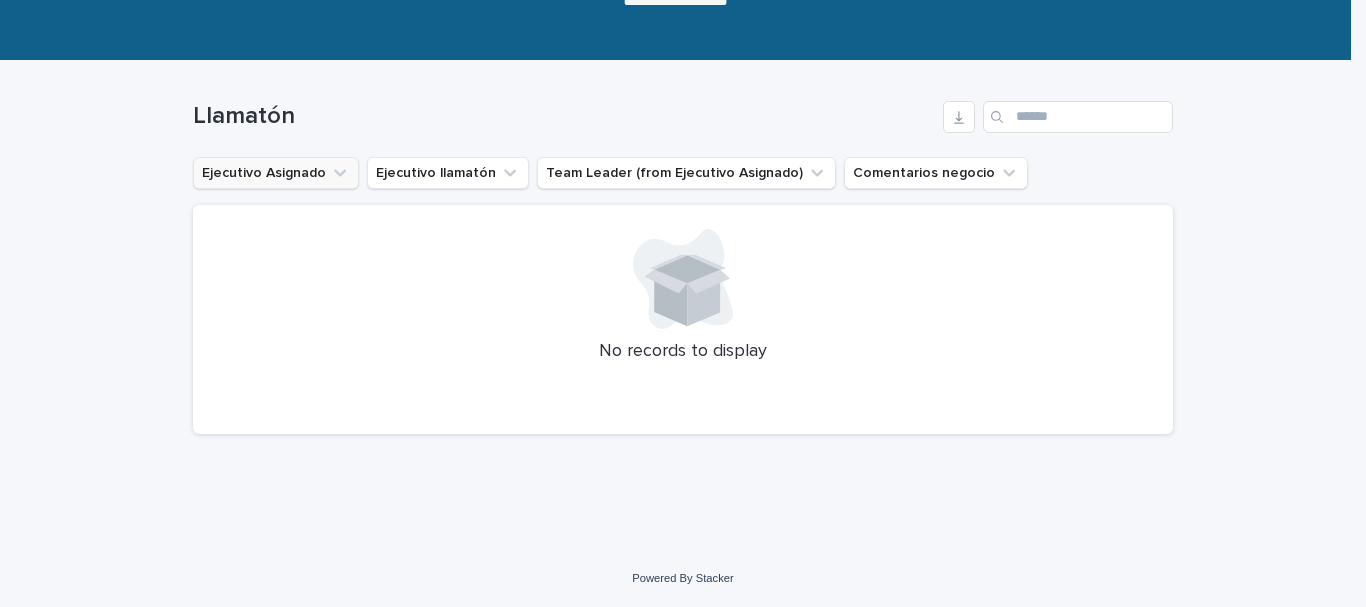 click on "Ejecutivo Asignado" at bounding box center (276, 173) 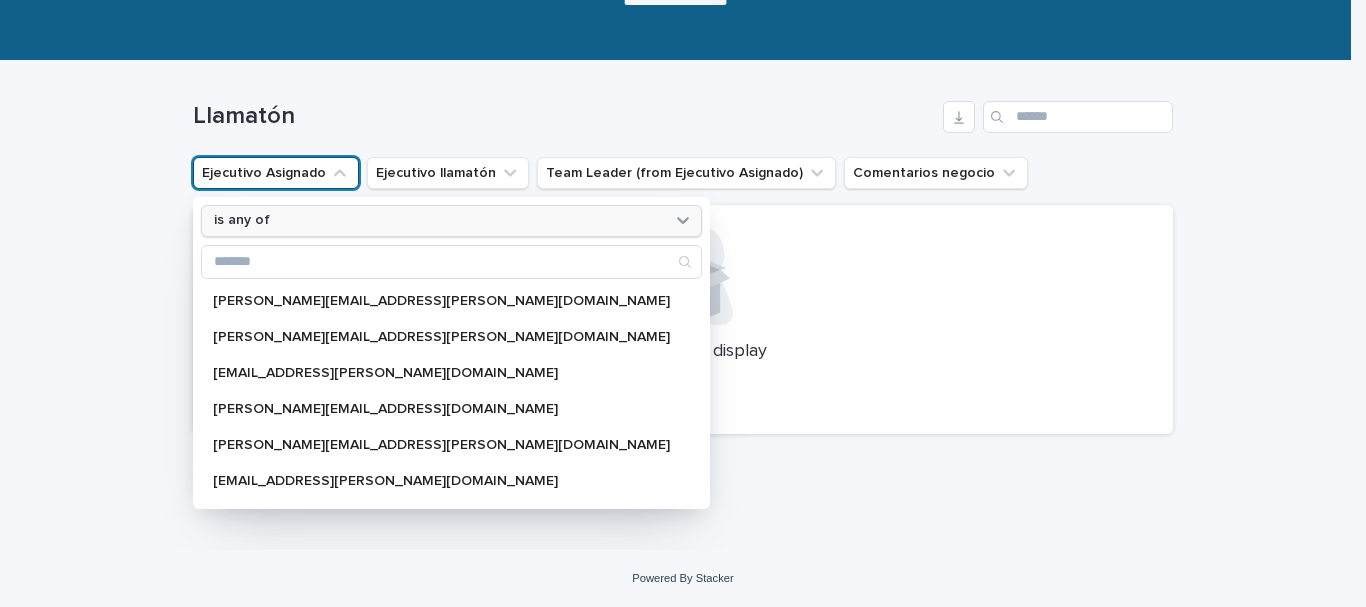 type on "*" 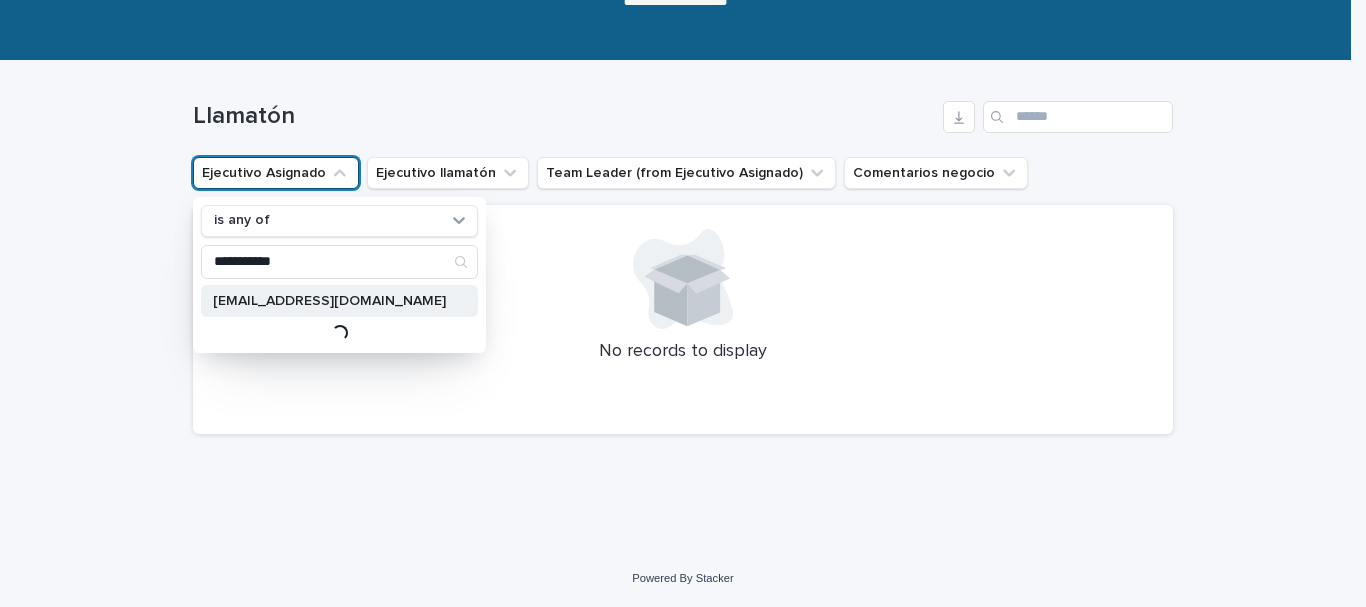 type on "**********" 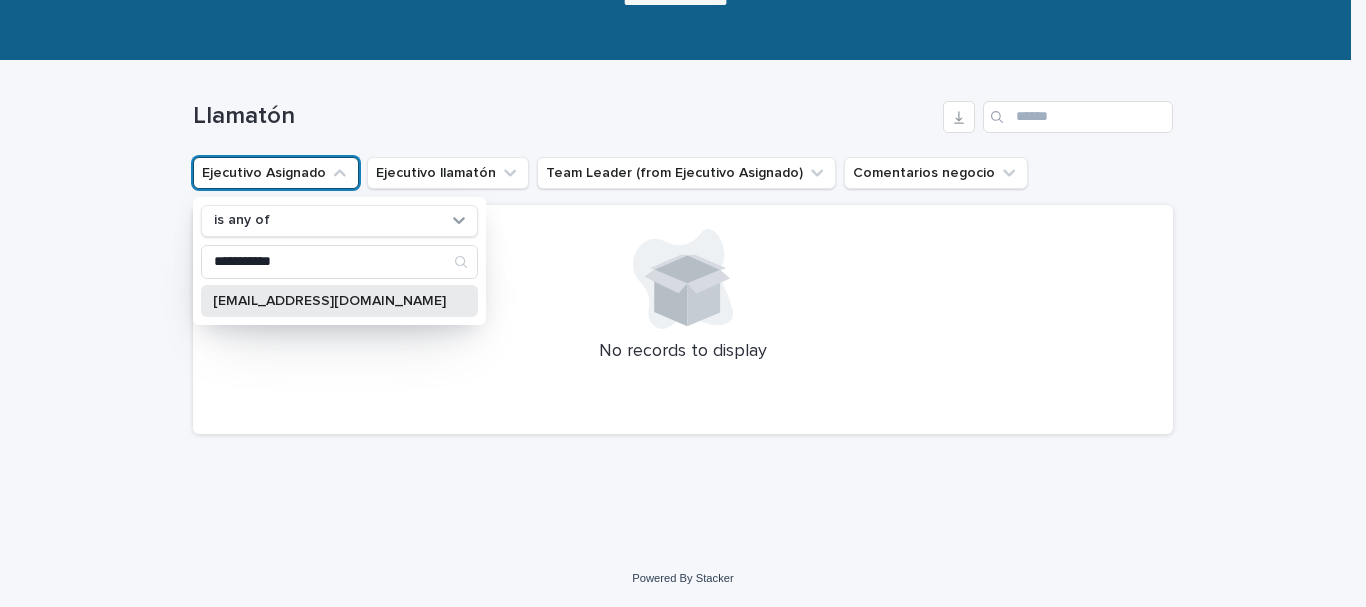 click on "[EMAIL_ADDRESS][DOMAIN_NAME]" at bounding box center [329, 301] 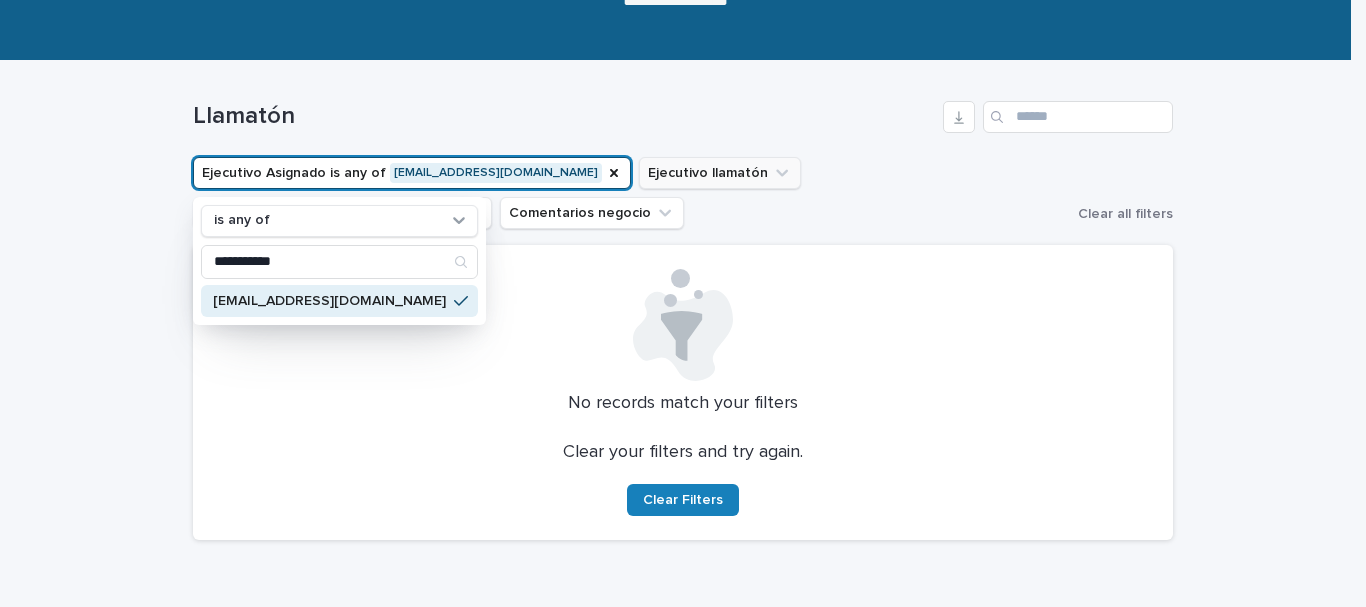 click 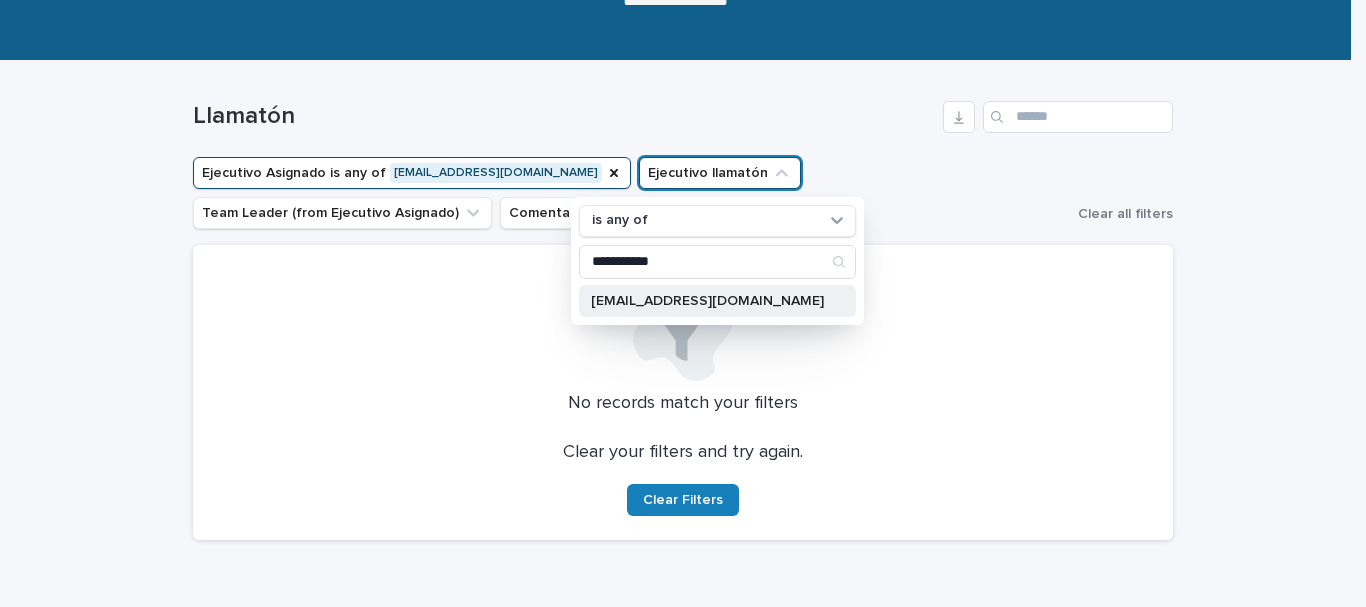 type on "**********" 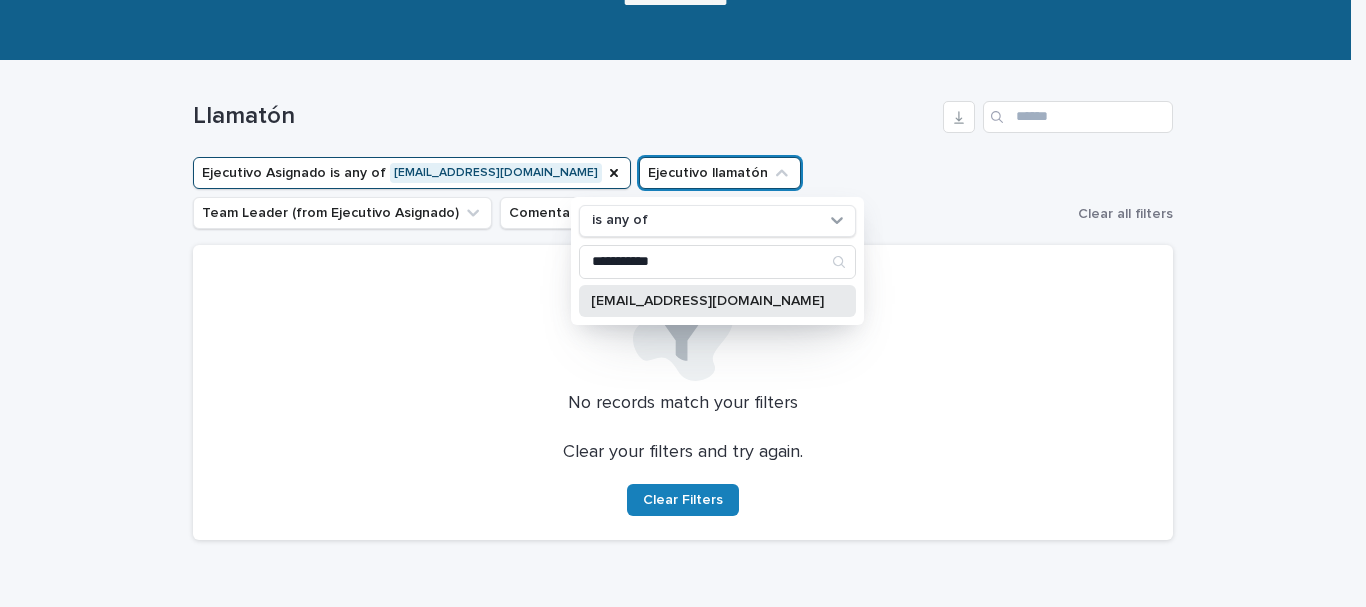 click on "[EMAIL_ADDRESS][DOMAIN_NAME]" at bounding box center (707, 301) 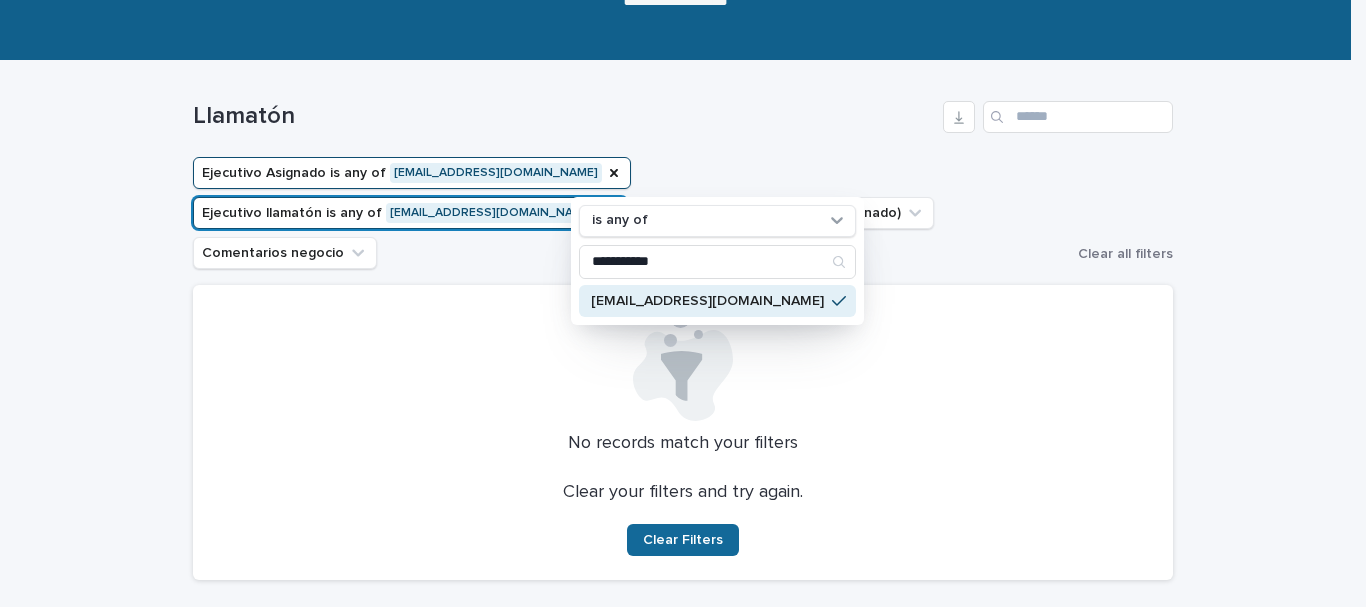 click on "Clear Filters" at bounding box center (683, 540) 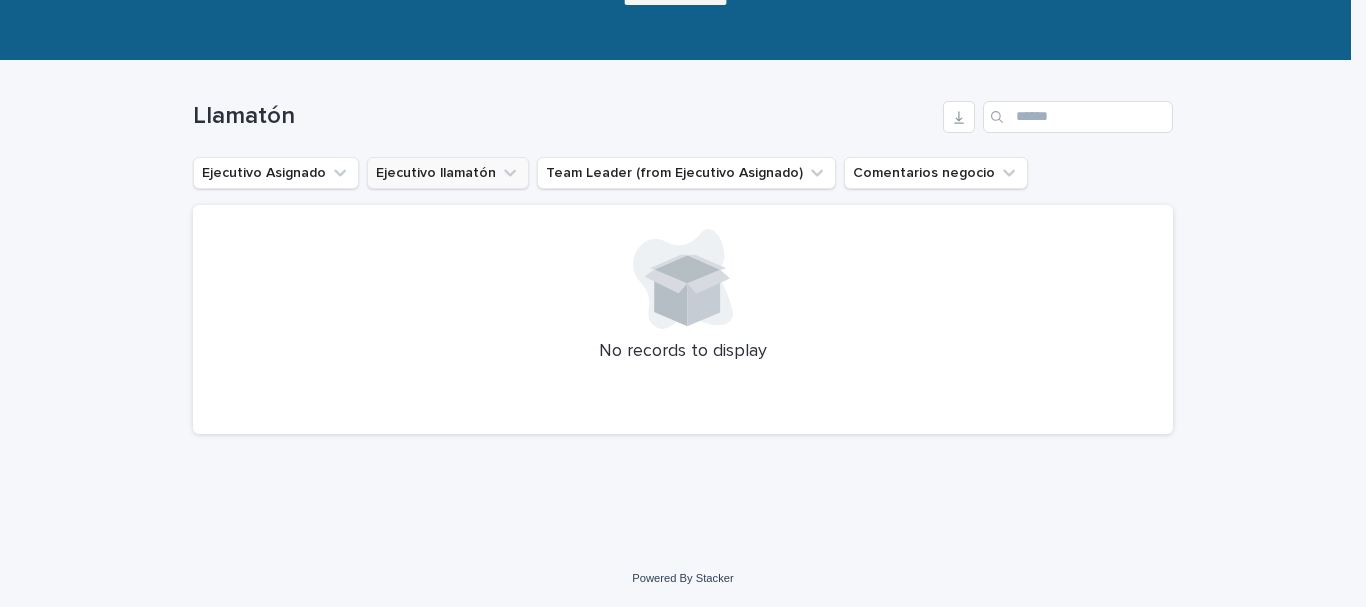 click on "Ejecutivo llamatón" at bounding box center [448, 173] 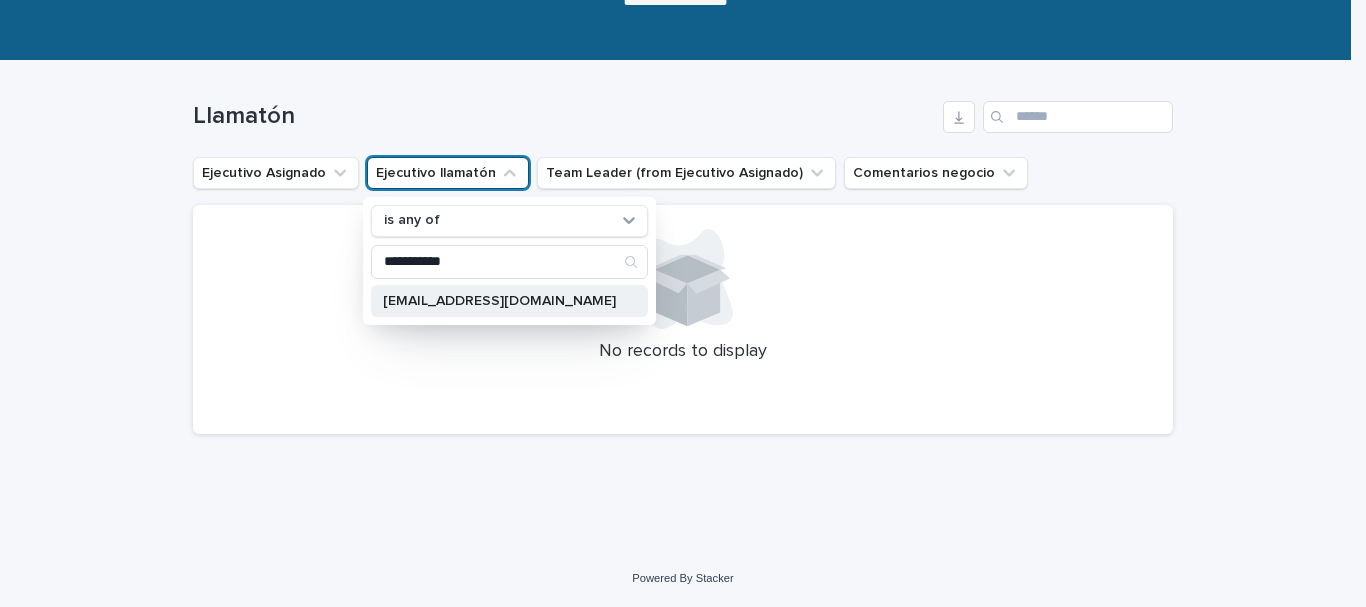 type on "**********" 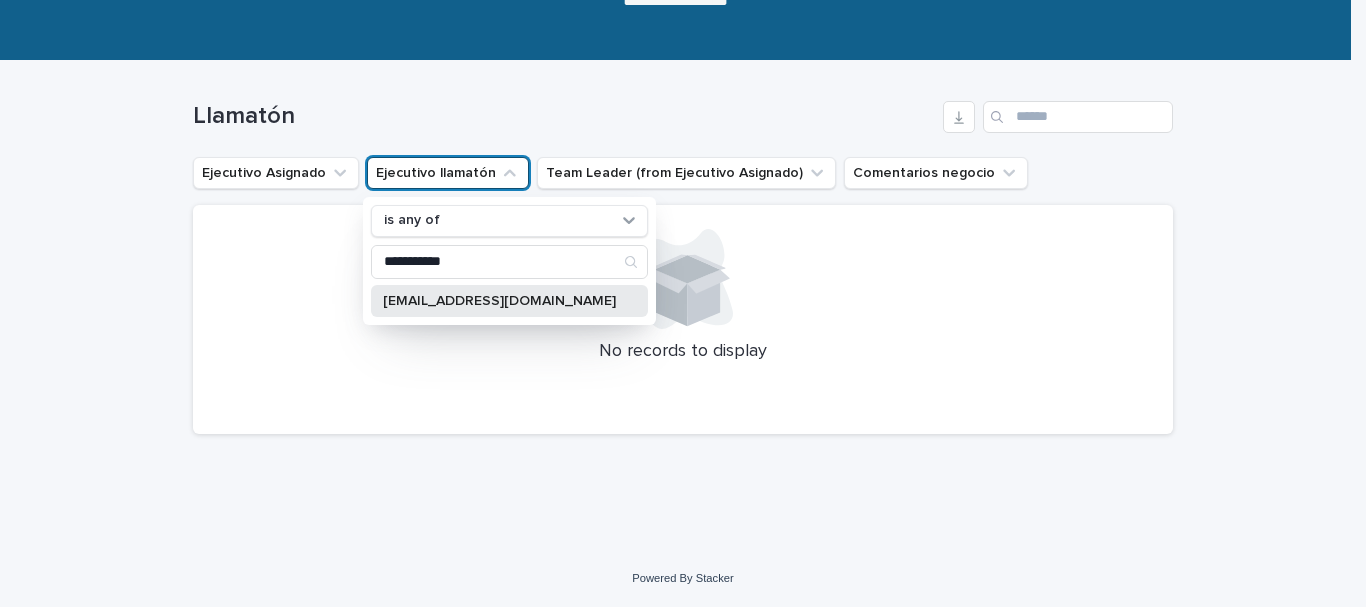 click on "[EMAIL_ADDRESS][DOMAIN_NAME]" at bounding box center (499, 301) 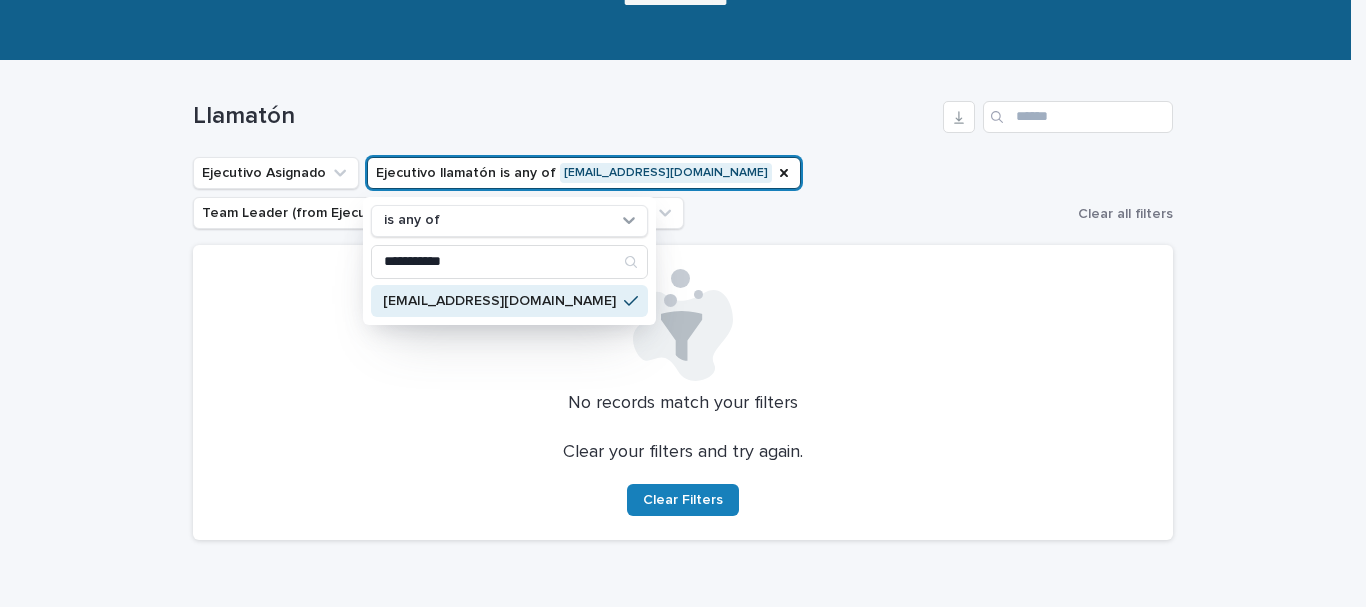 click on "[EMAIL_ADDRESS][DOMAIN_NAME]" at bounding box center [509, 301] 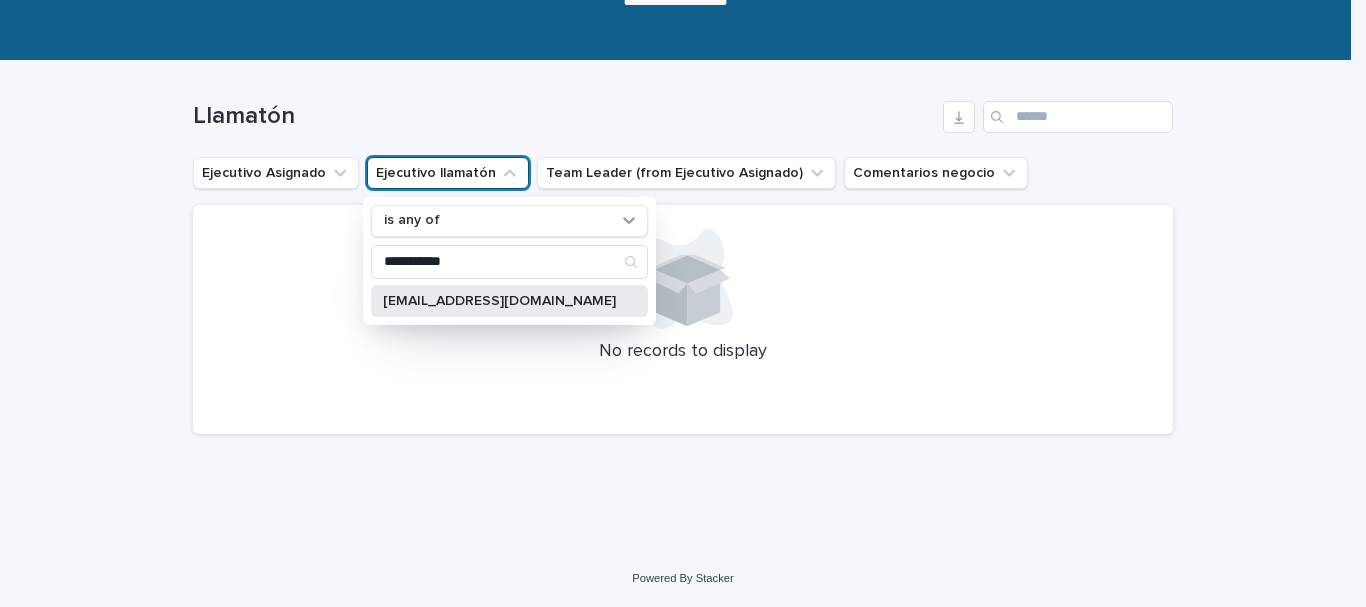 click on "[EMAIL_ADDRESS][DOMAIN_NAME]" at bounding box center [509, 301] 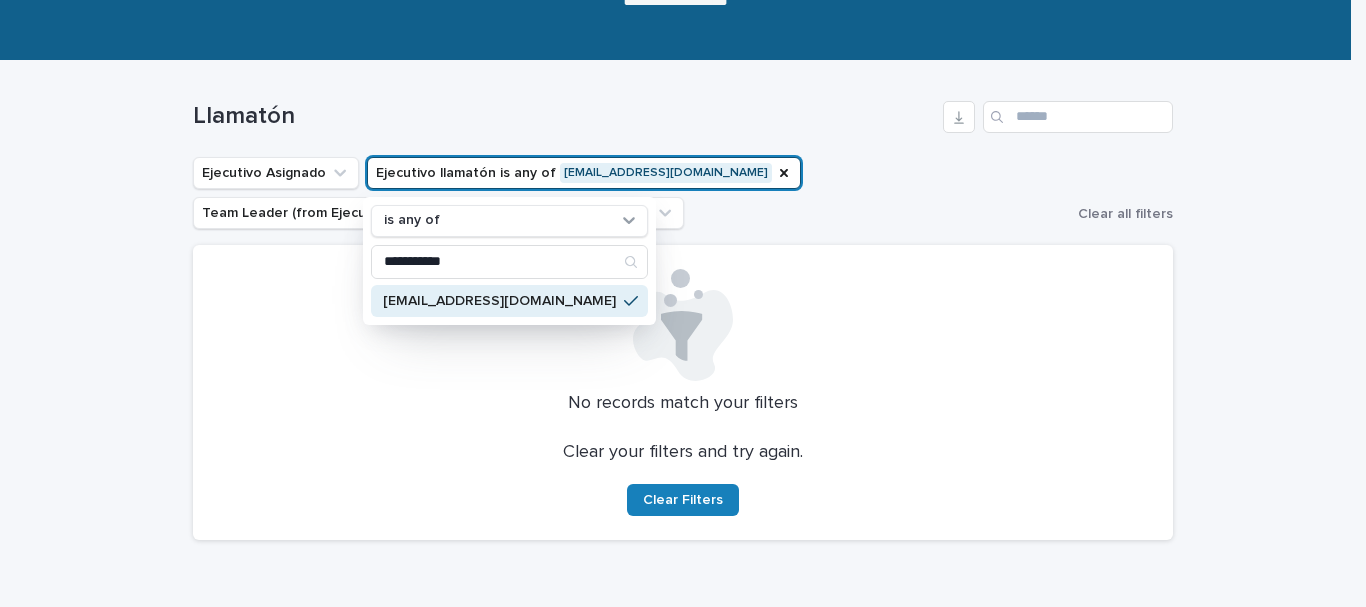 click on "[EMAIL_ADDRESS][DOMAIN_NAME]" at bounding box center (509, 301) 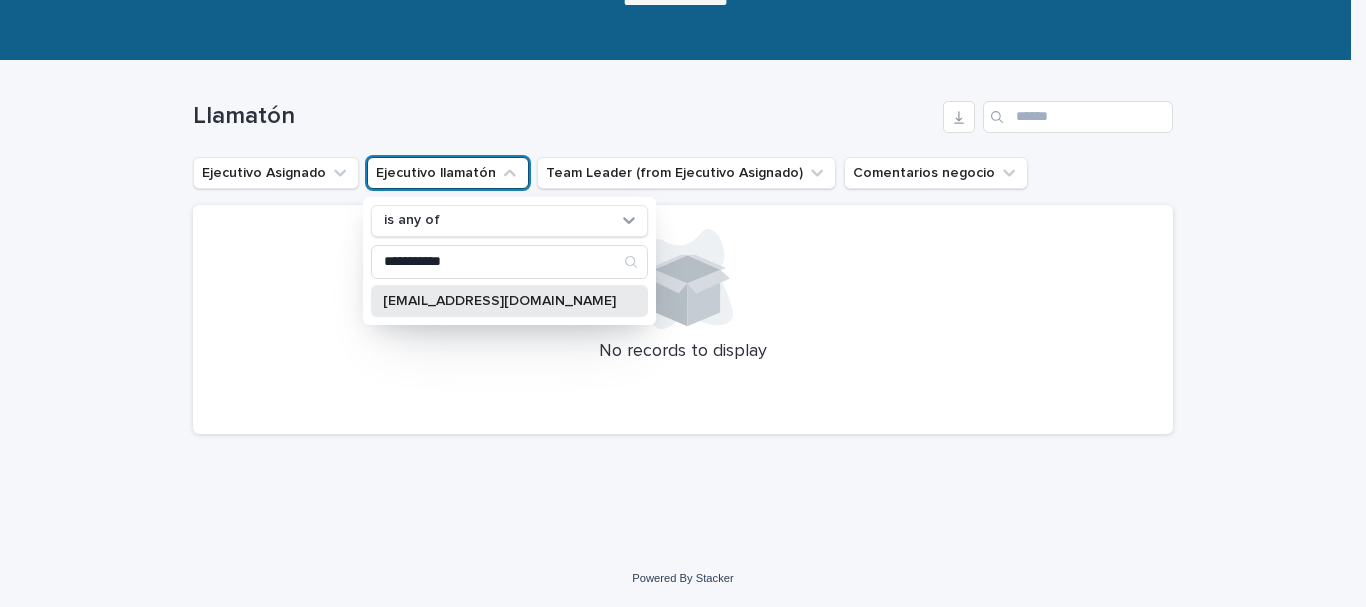 click on "[EMAIL_ADDRESS][DOMAIN_NAME]" at bounding box center (509, 301) 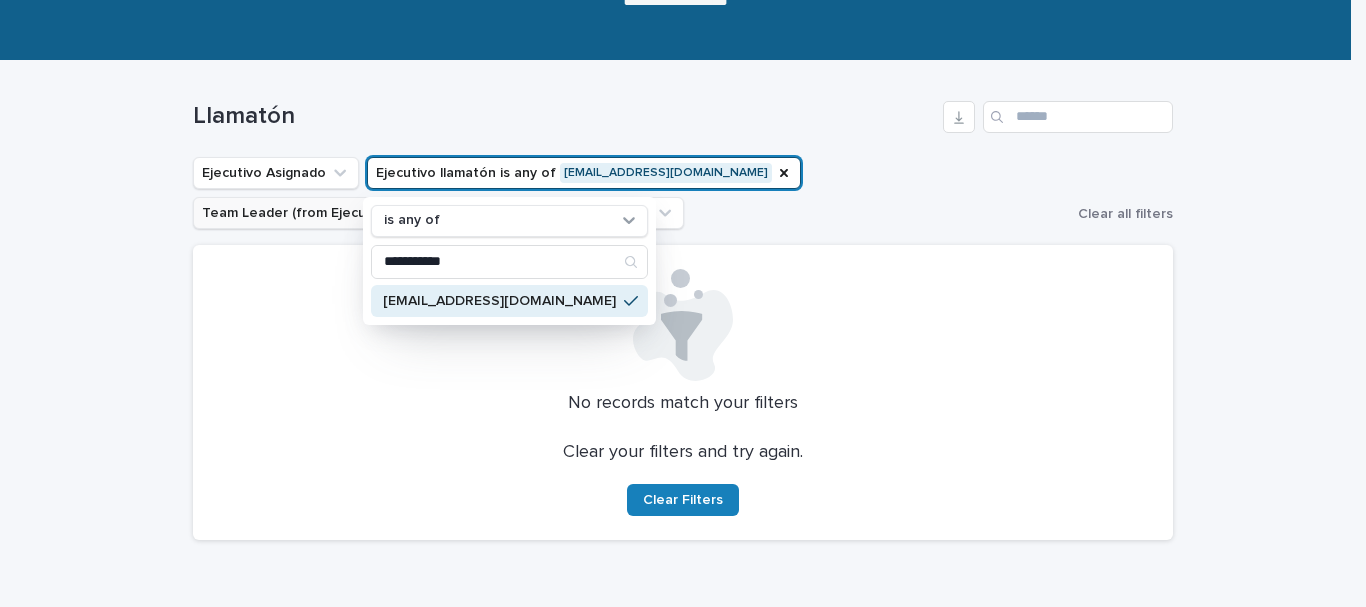 click on "Team Leader (from Ejecutivo Asignado)" at bounding box center (342, 213) 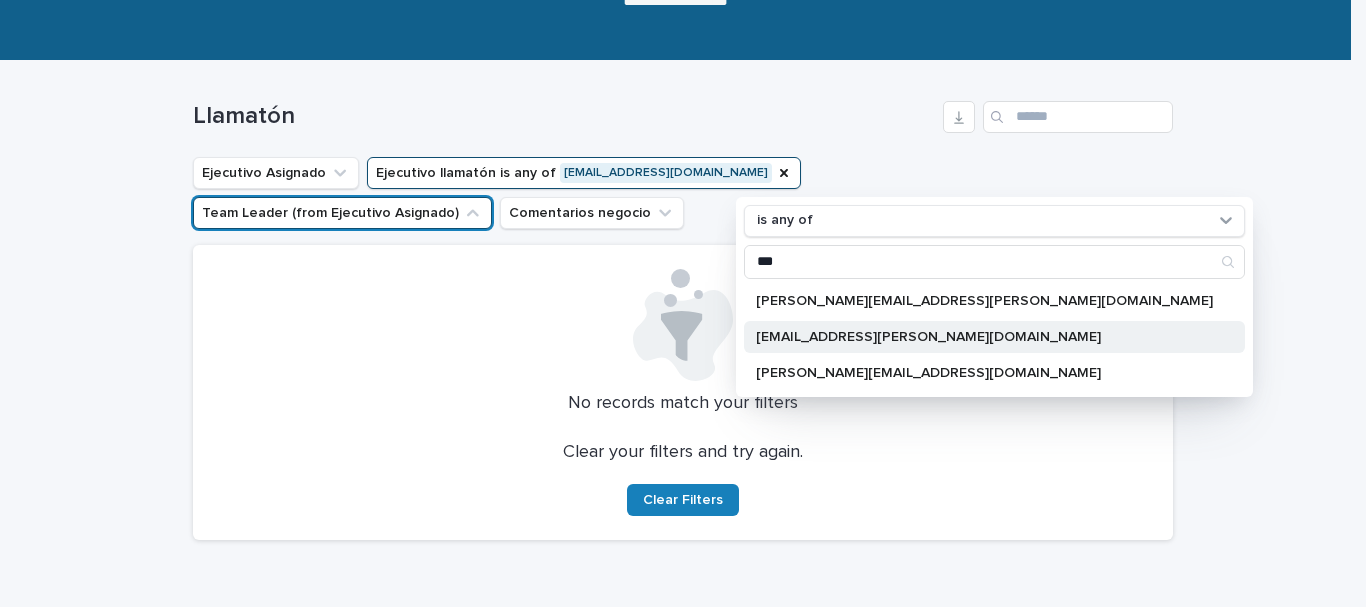 type on "***" 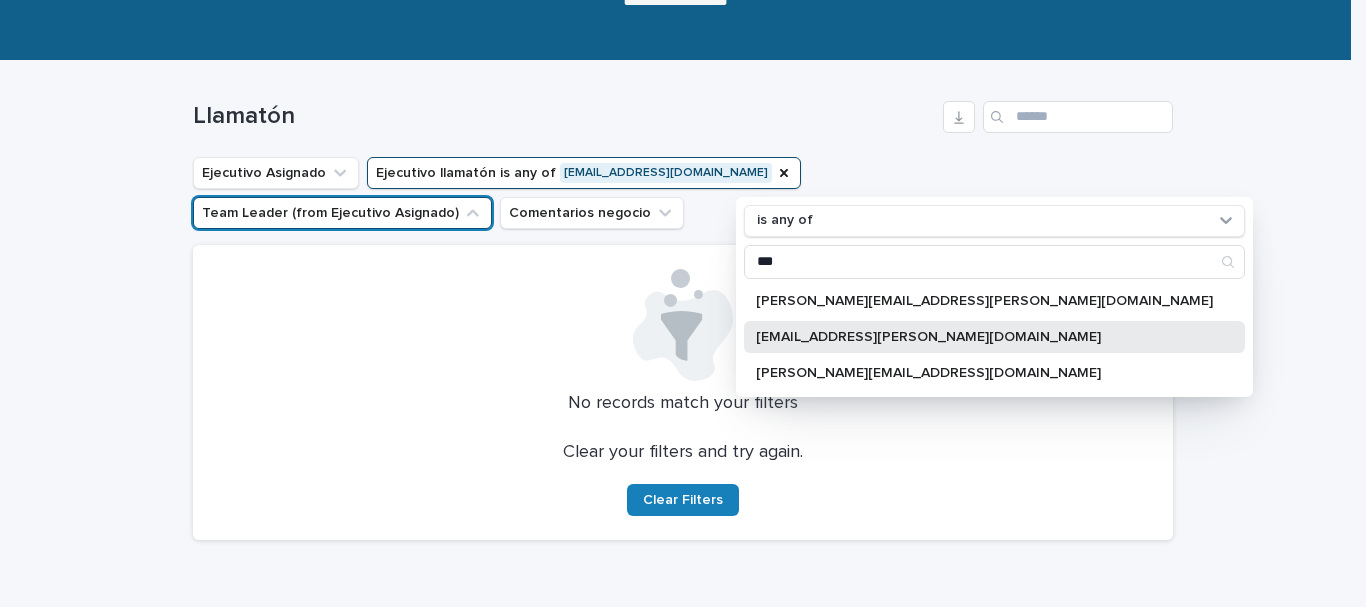 click on "salvador.veliz@capitalizarme.com" at bounding box center (984, 337) 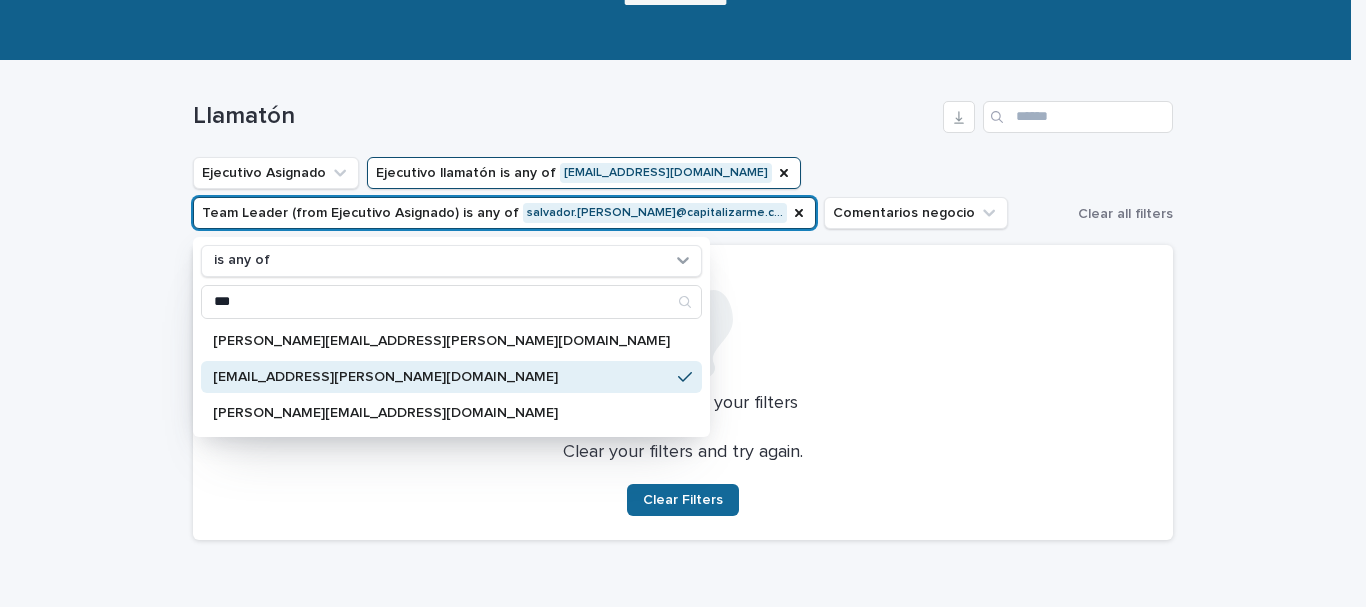 click on "Clear Filters" at bounding box center (683, 500) 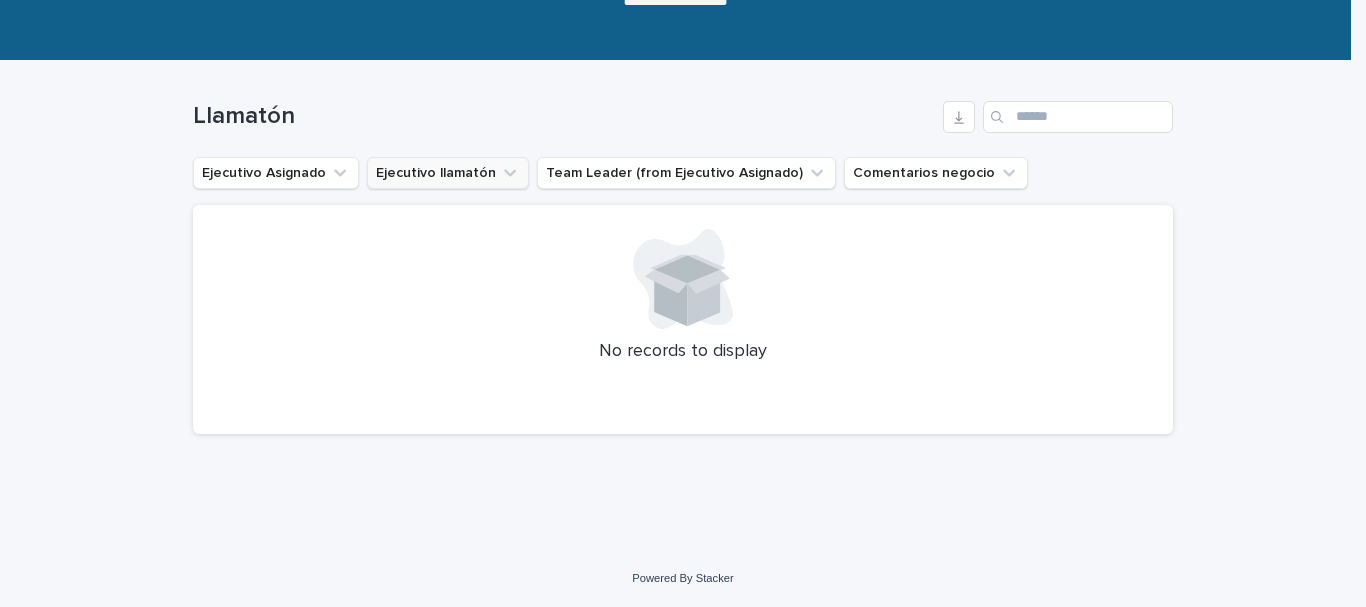 click 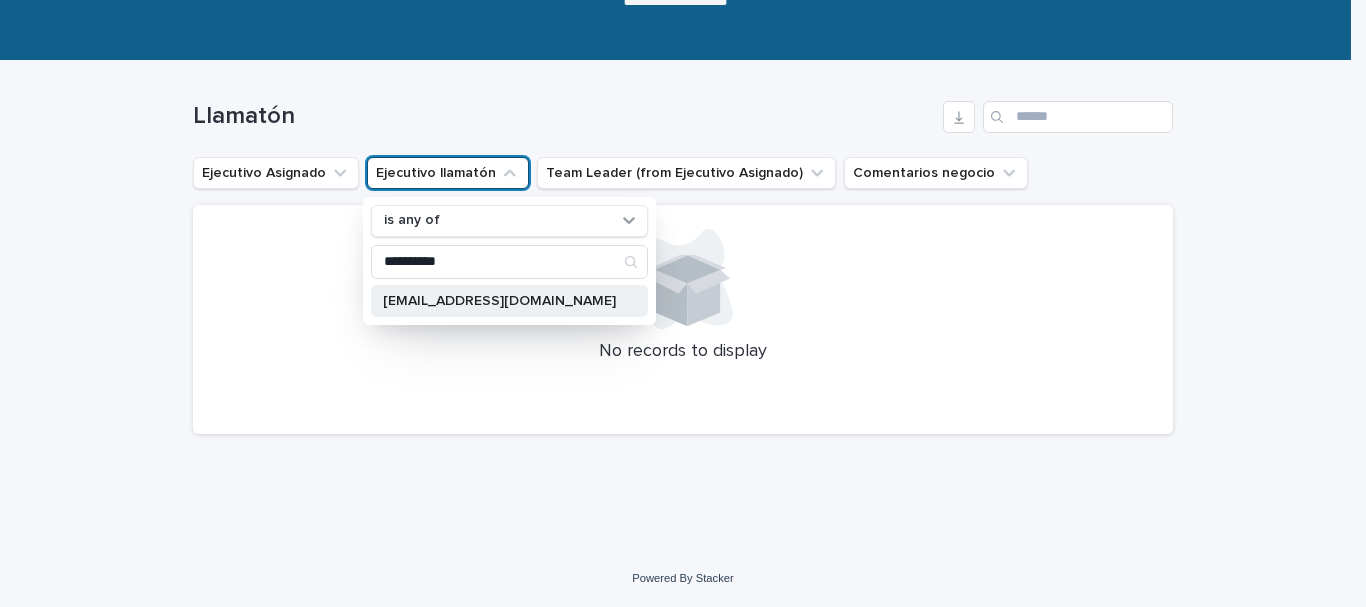 type on "**********" 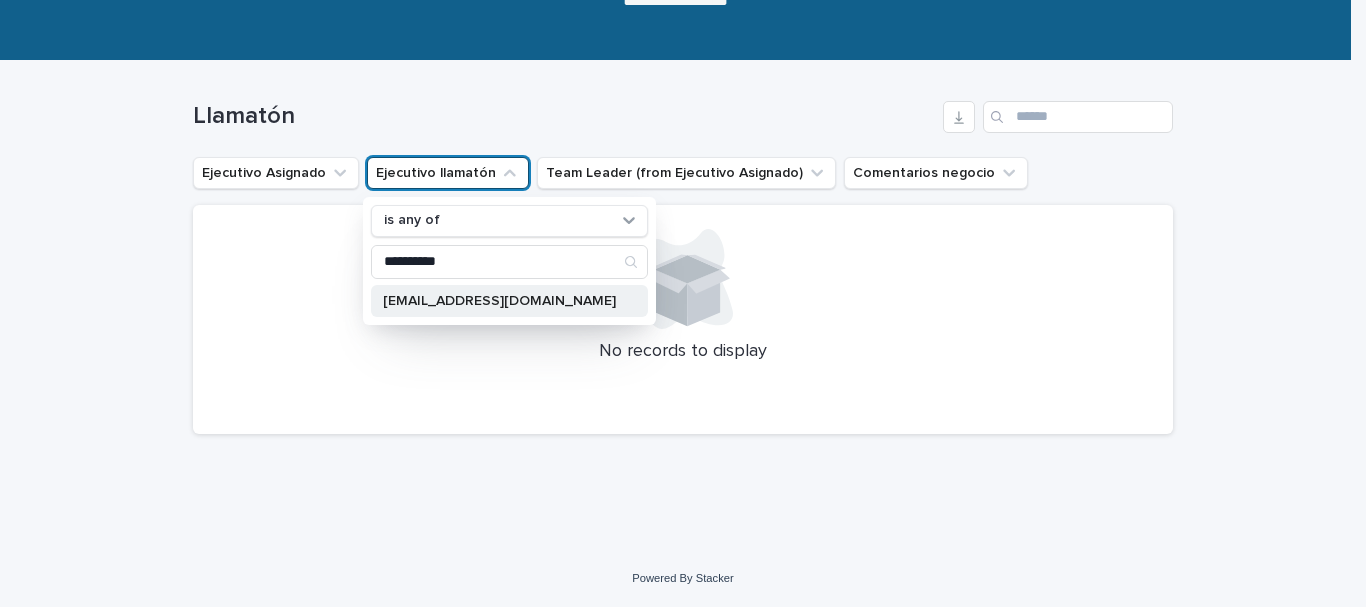 click on "[EMAIL_ADDRESS][DOMAIN_NAME]" at bounding box center (499, 301) 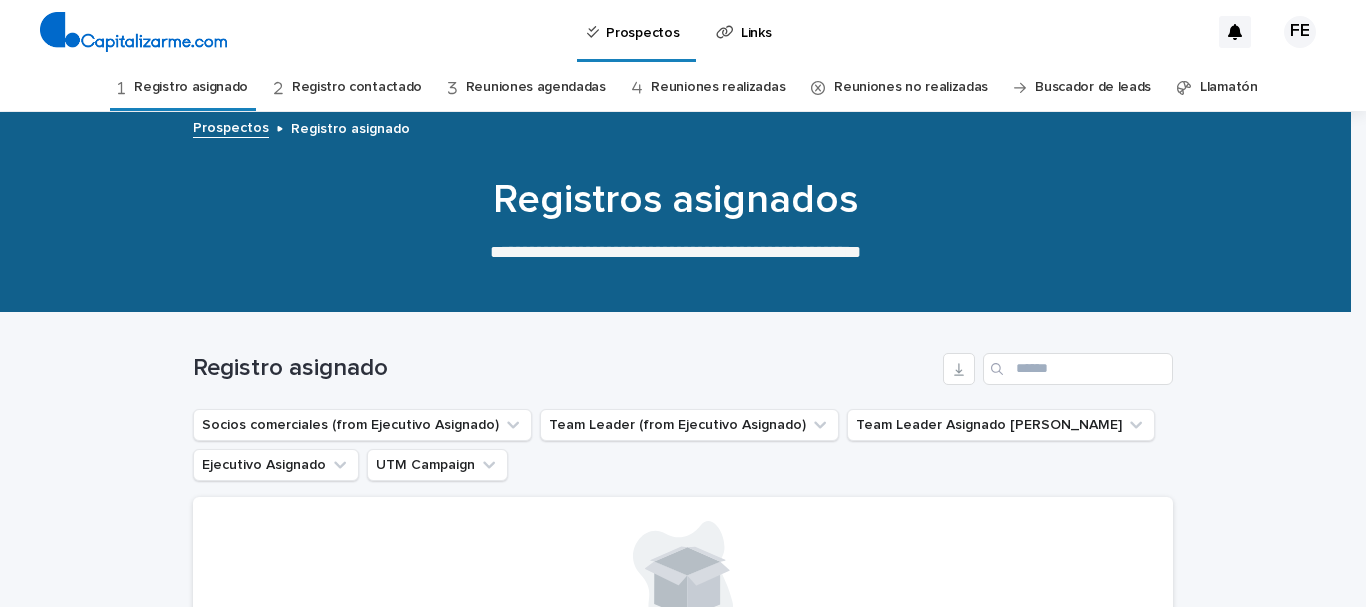 scroll, scrollTop: 0, scrollLeft: 0, axis: both 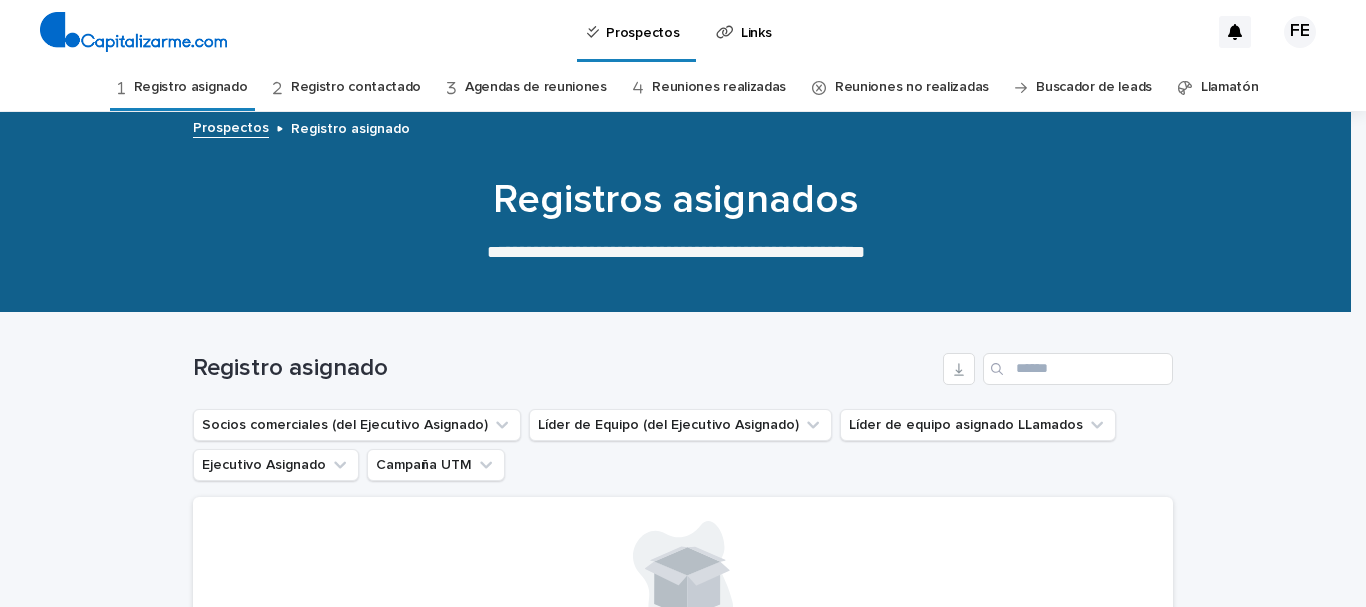 click on "Llamatón" at bounding box center (1230, 87) 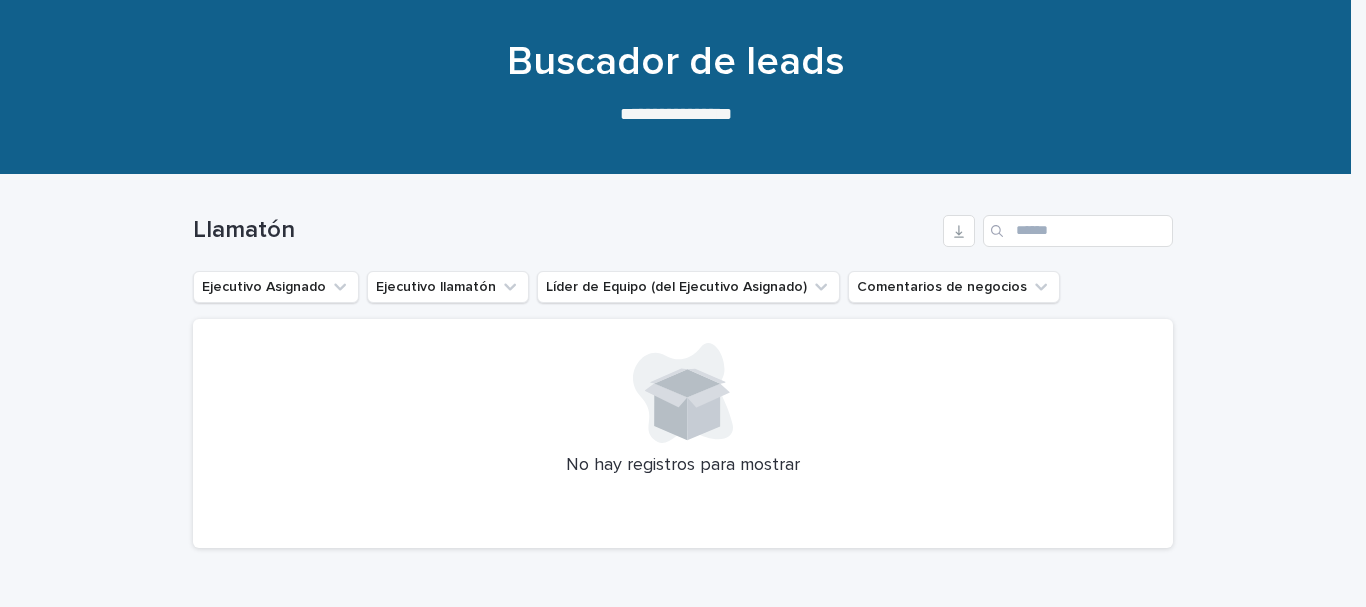scroll, scrollTop: 143, scrollLeft: 0, axis: vertical 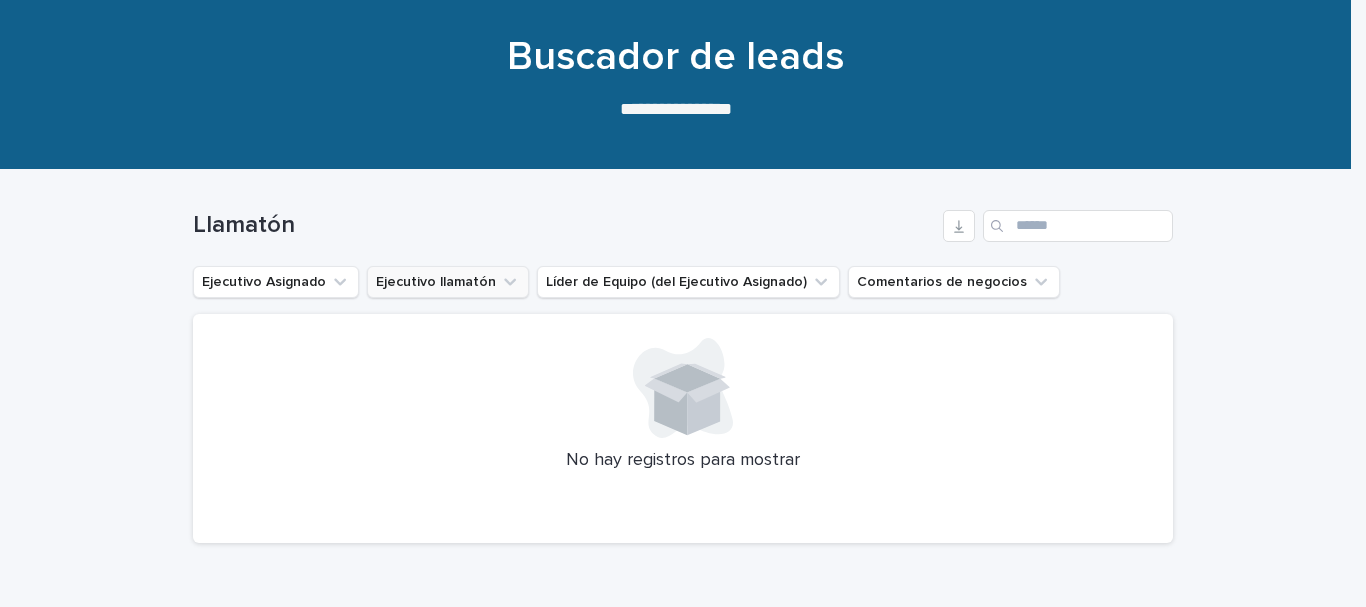 click 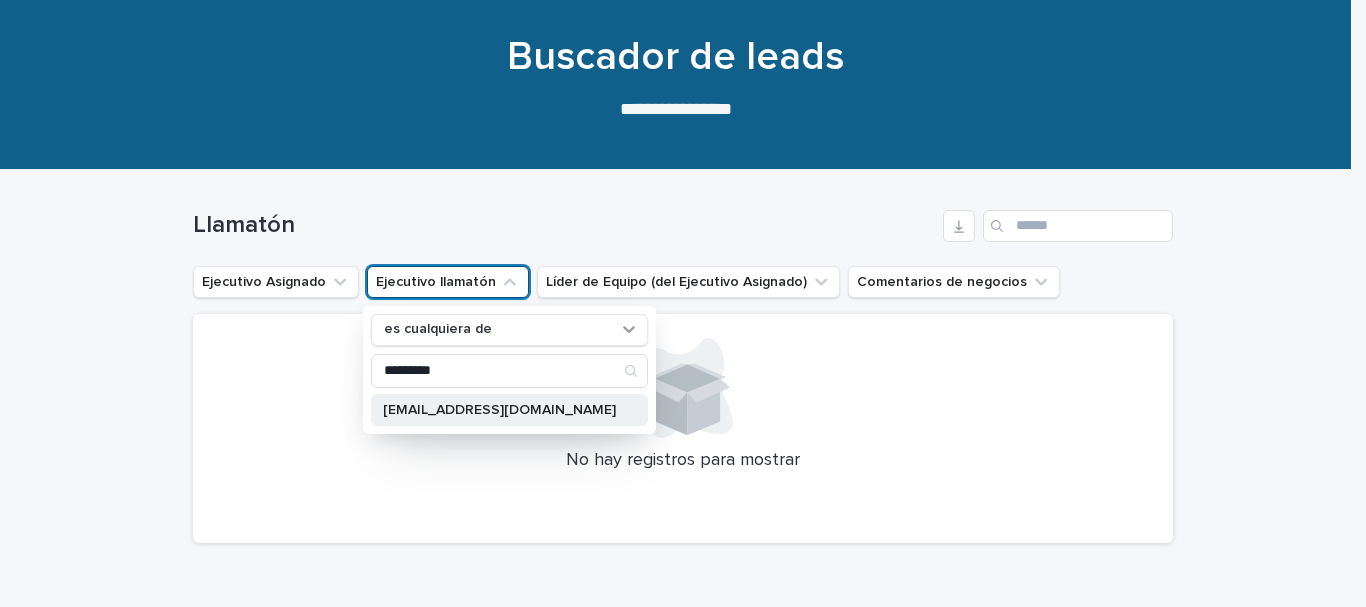 type on "*********" 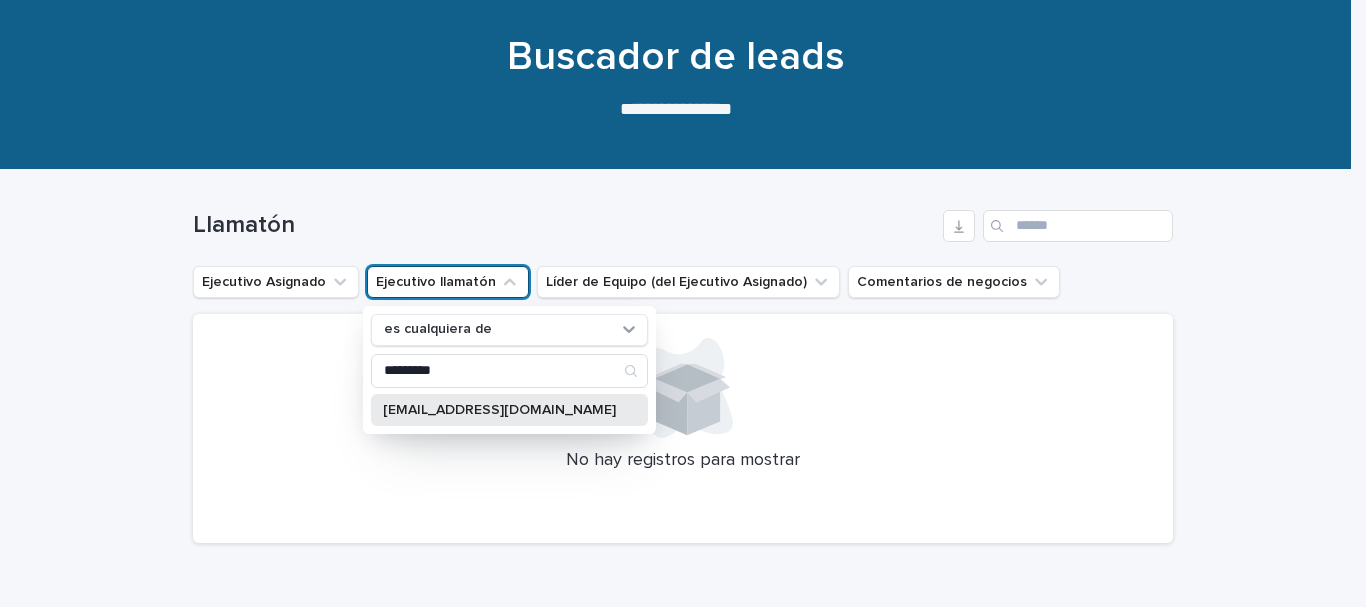 click on "[EMAIL_ADDRESS][DOMAIN_NAME]" at bounding box center (509, 410) 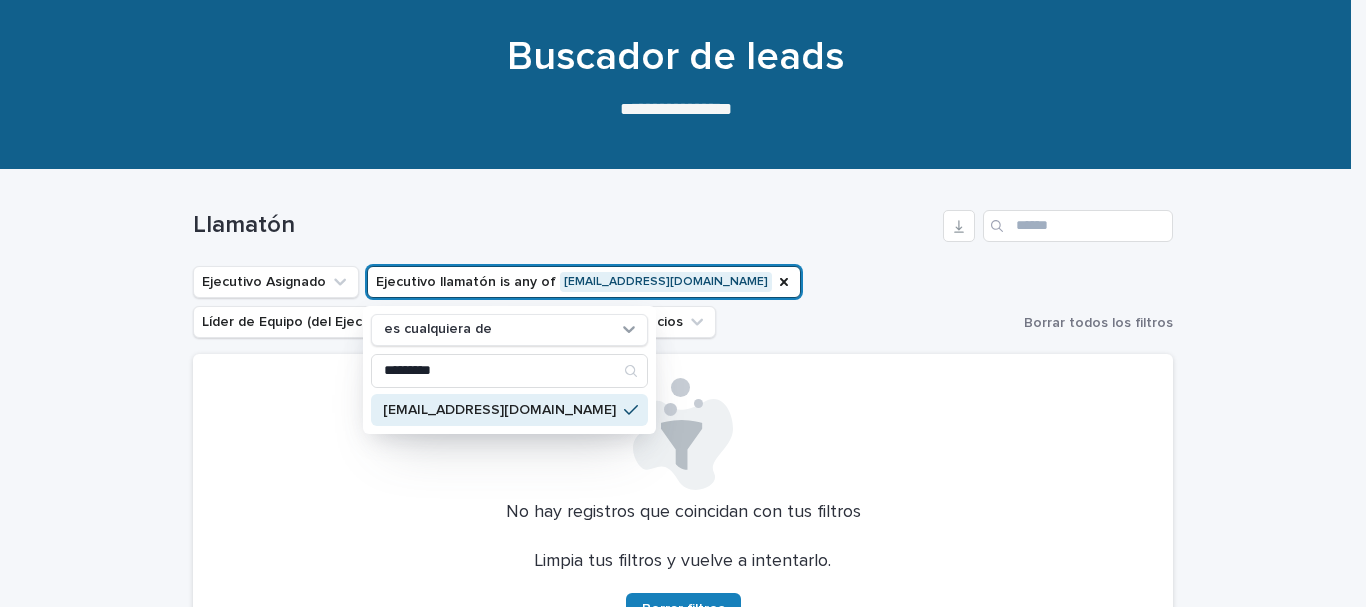drag, startPoint x: 1365, startPoint y: 436, endPoint x: 518, endPoint y: 407, distance: 847.49634 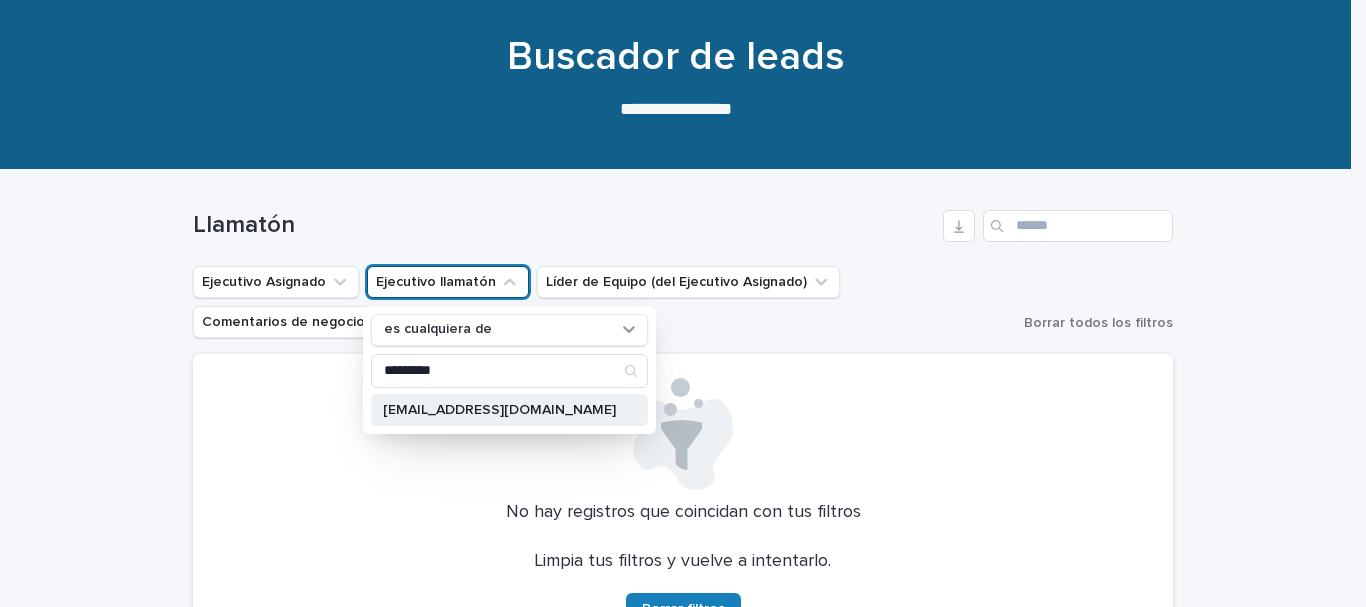 click on "[EMAIL_ADDRESS][DOMAIN_NAME]" at bounding box center [499, 410] 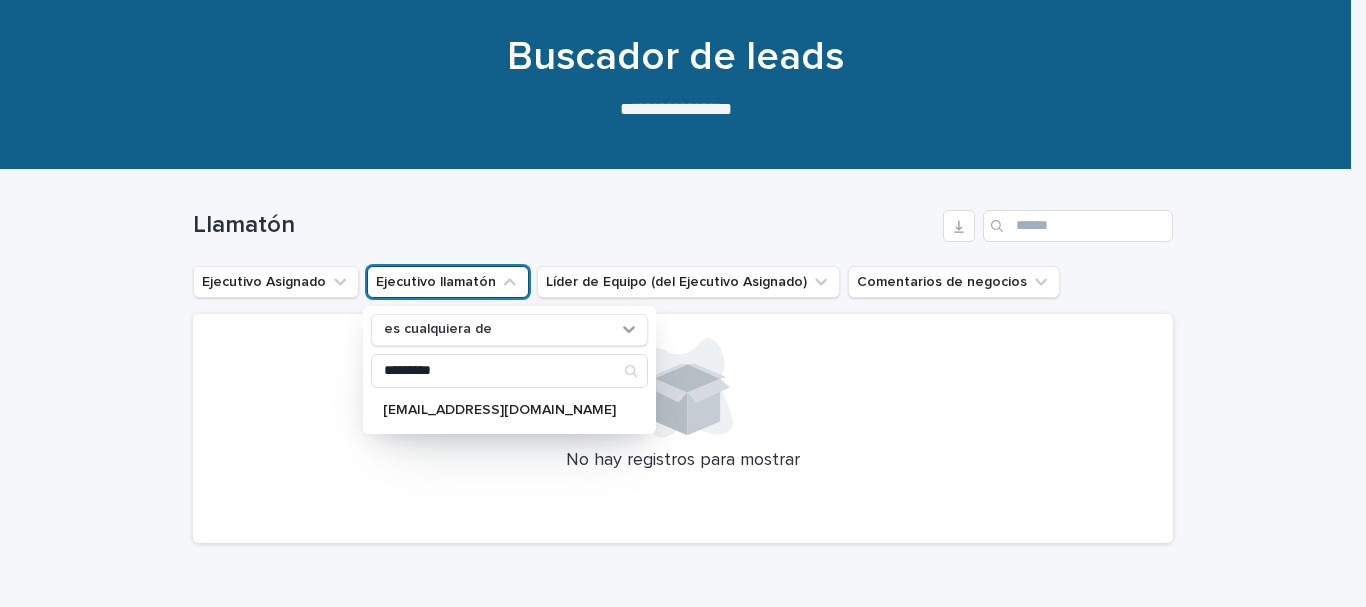 scroll, scrollTop: 252, scrollLeft: 0, axis: vertical 